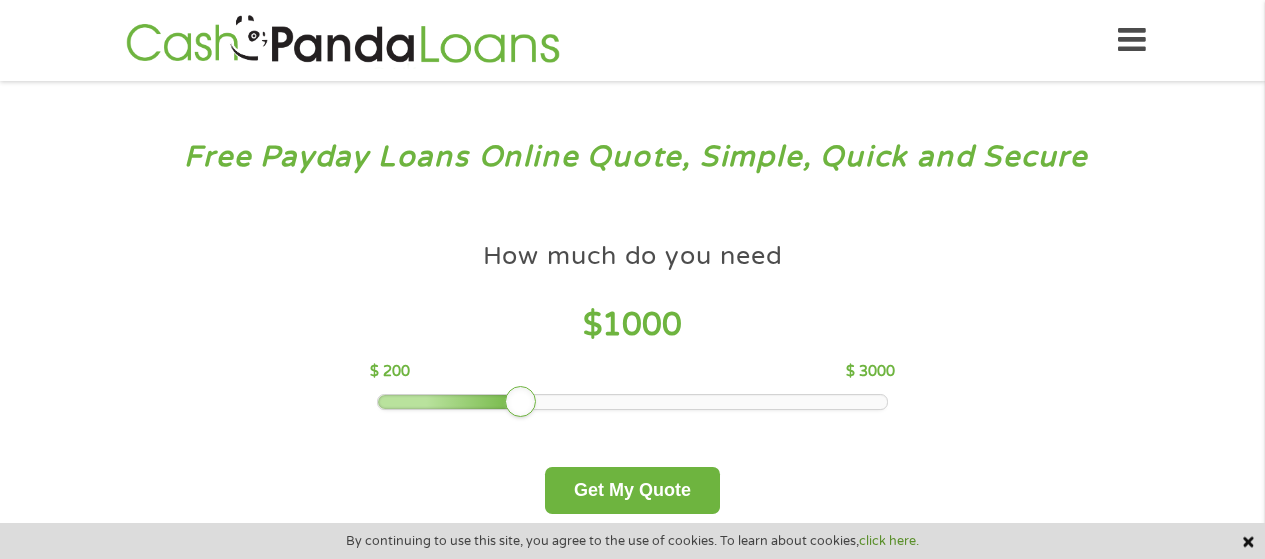 scroll, scrollTop: 0, scrollLeft: 0, axis: both 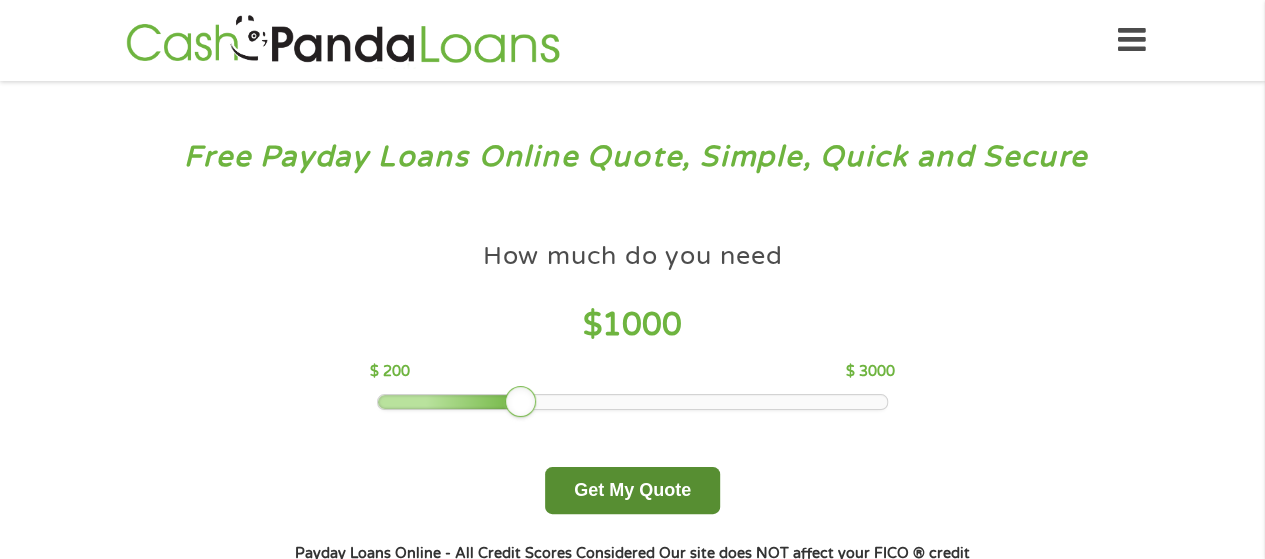 click on "Get My Quote" at bounding box center [632, 490] 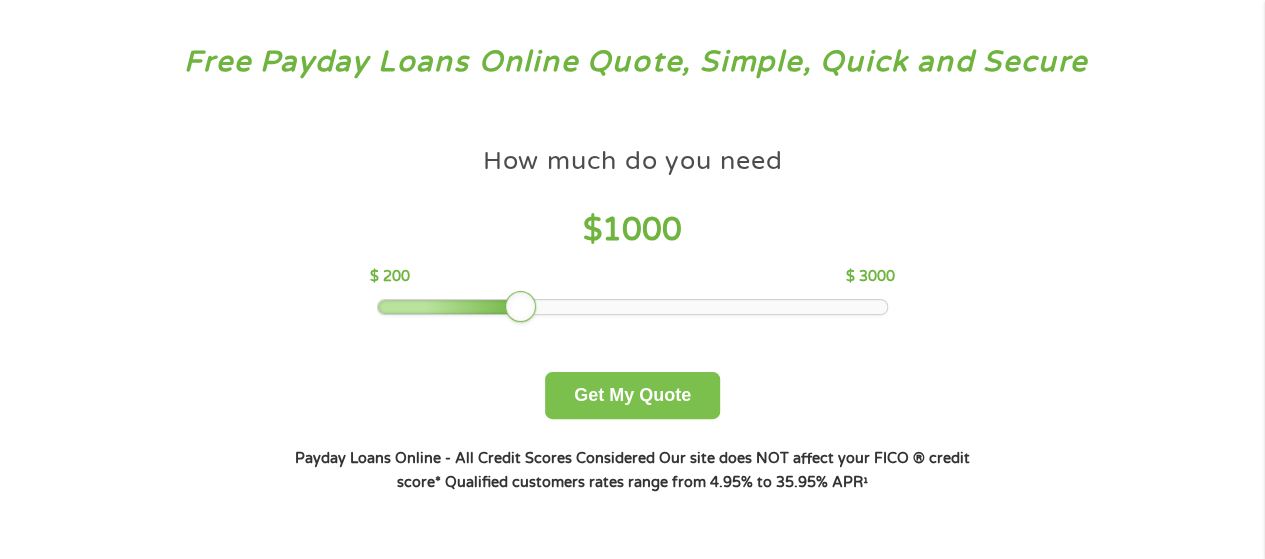 scroll, scrollTop: 0, scrollLeft: 0, axis: both 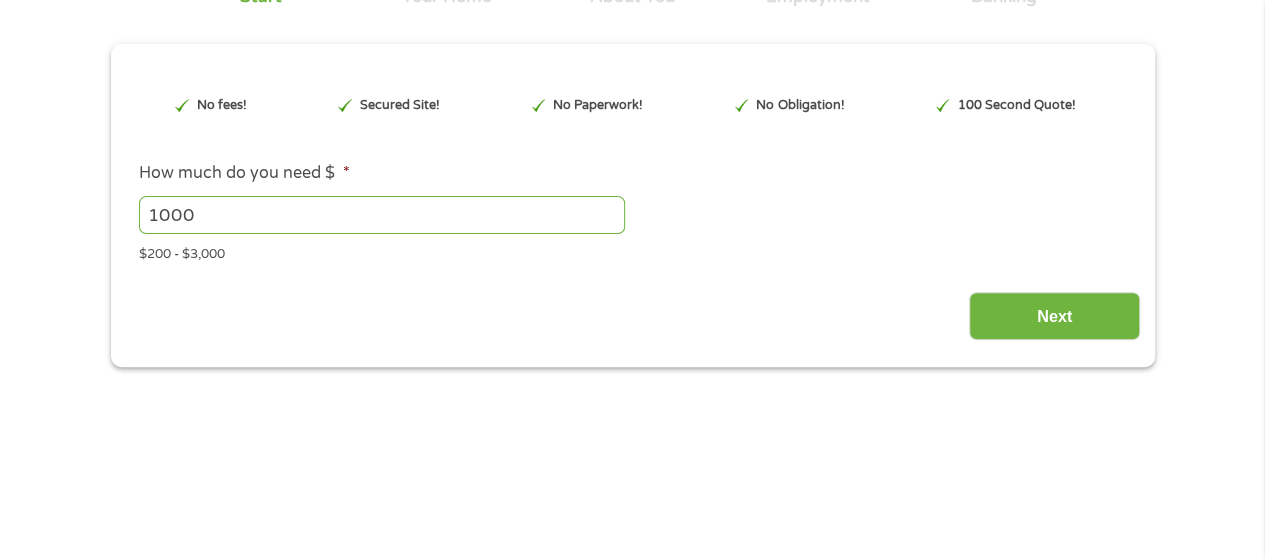 click on "Next" at bounding box center [632, 308] 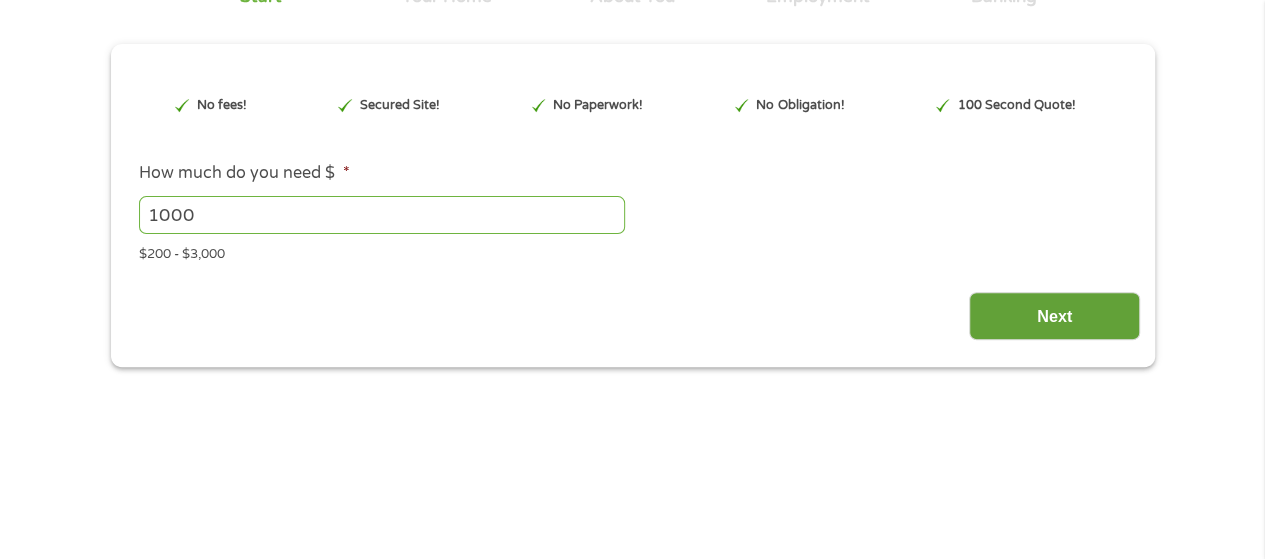 click on "Next" at bounding box center [1054, 316] 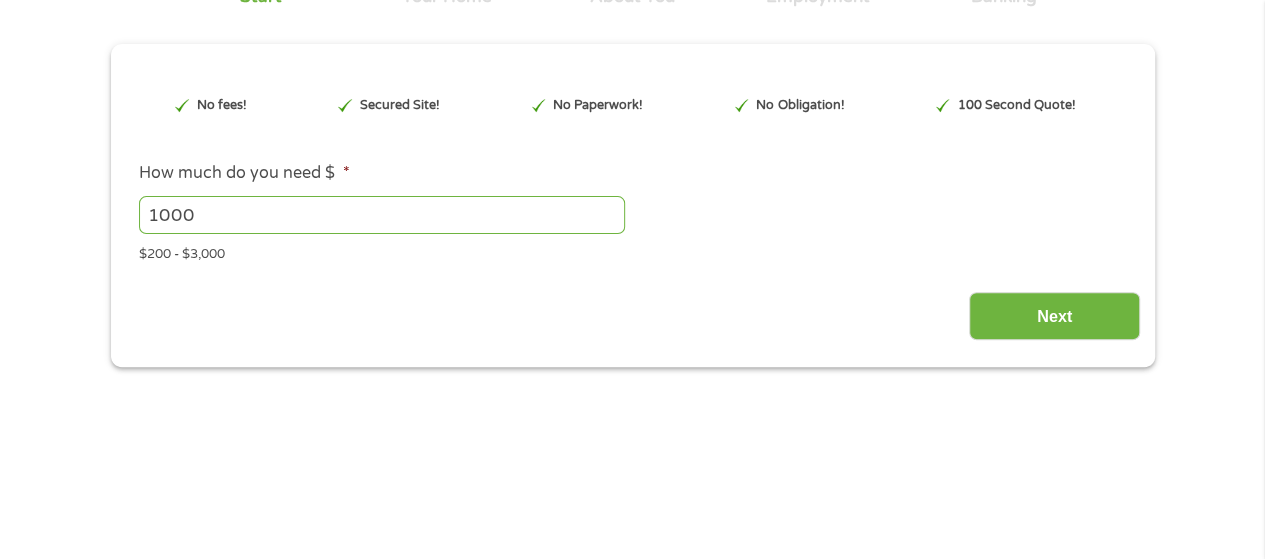 scroll, scrollTop: 0, scrollLeft: 0, axis: both 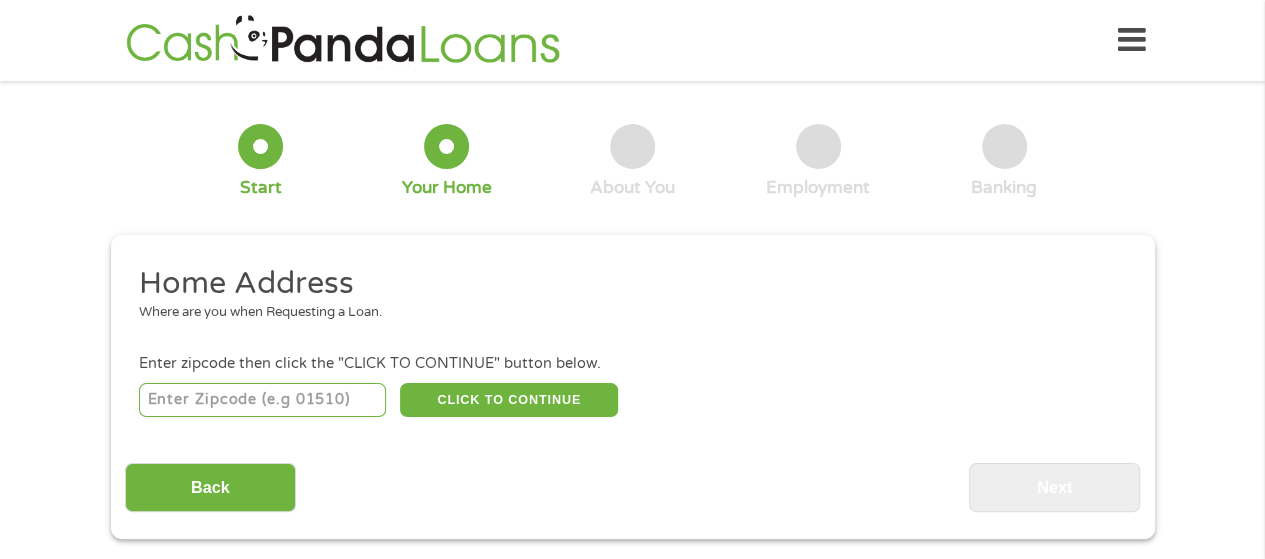 click at bounding box center (262, 400) 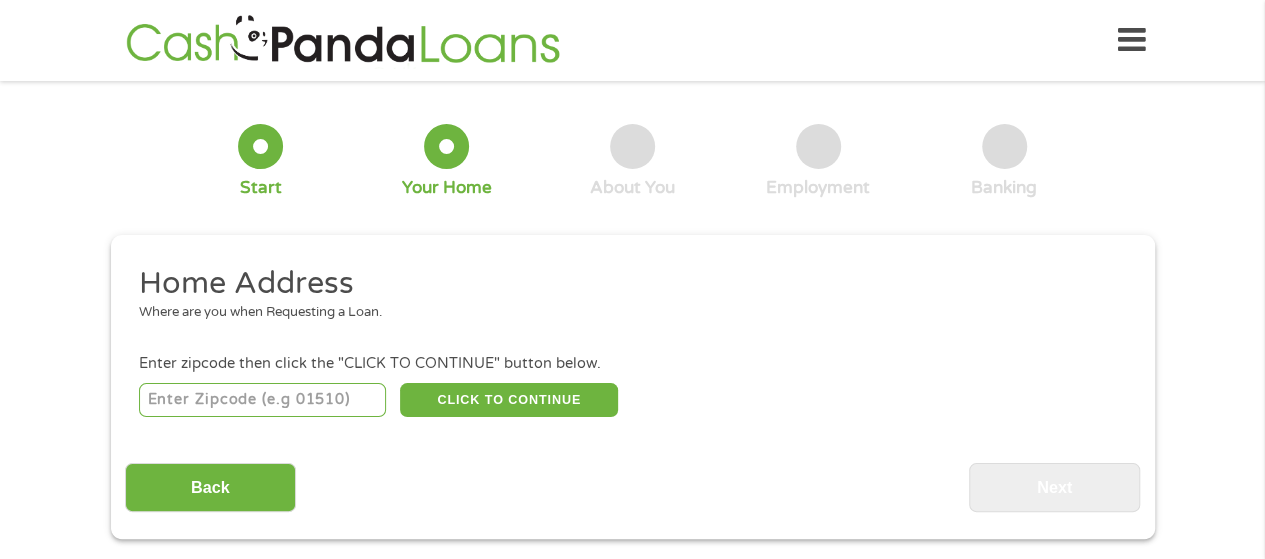 type on "[ZIP]" 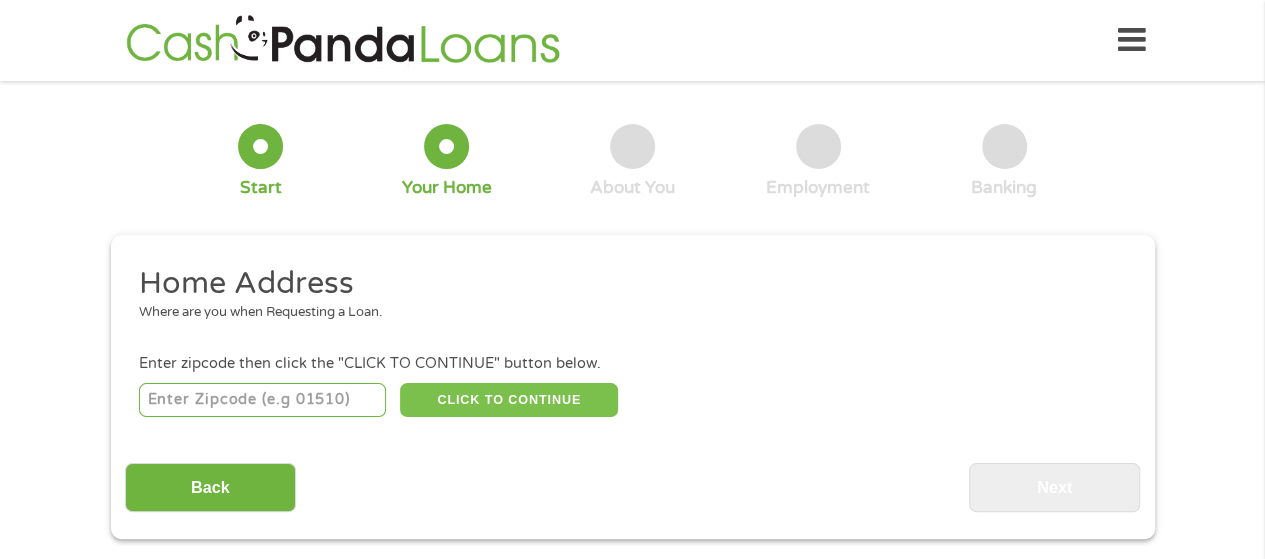 click on "CLICK TO CONTINUE" at bounding box center [509, 400] 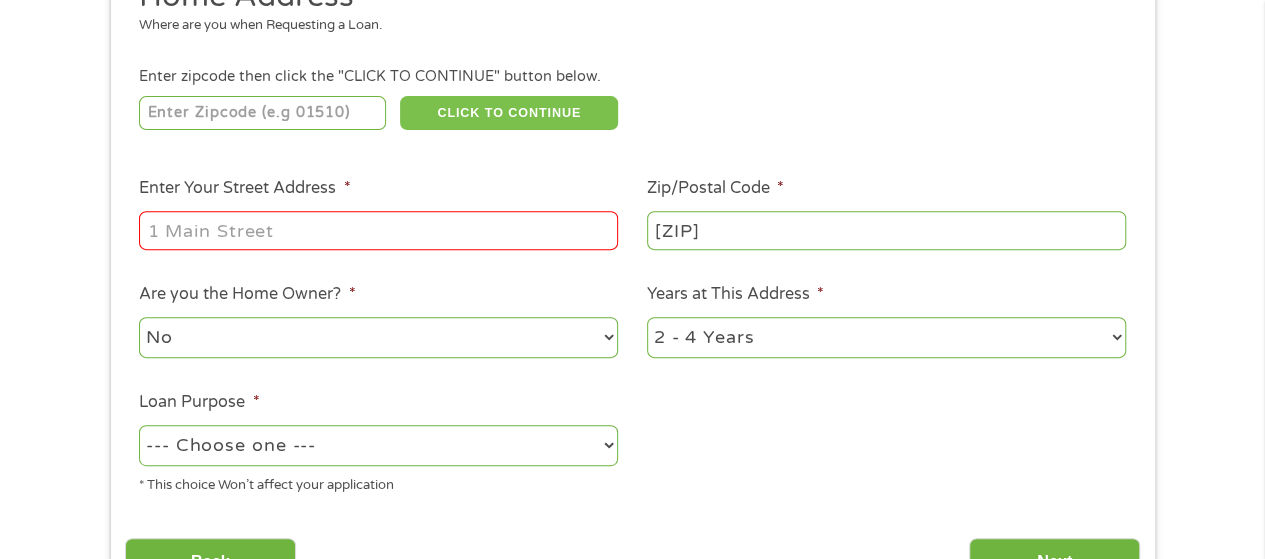 scroll, scrollTop: 284, scrollLeft: 0, axis: vertical 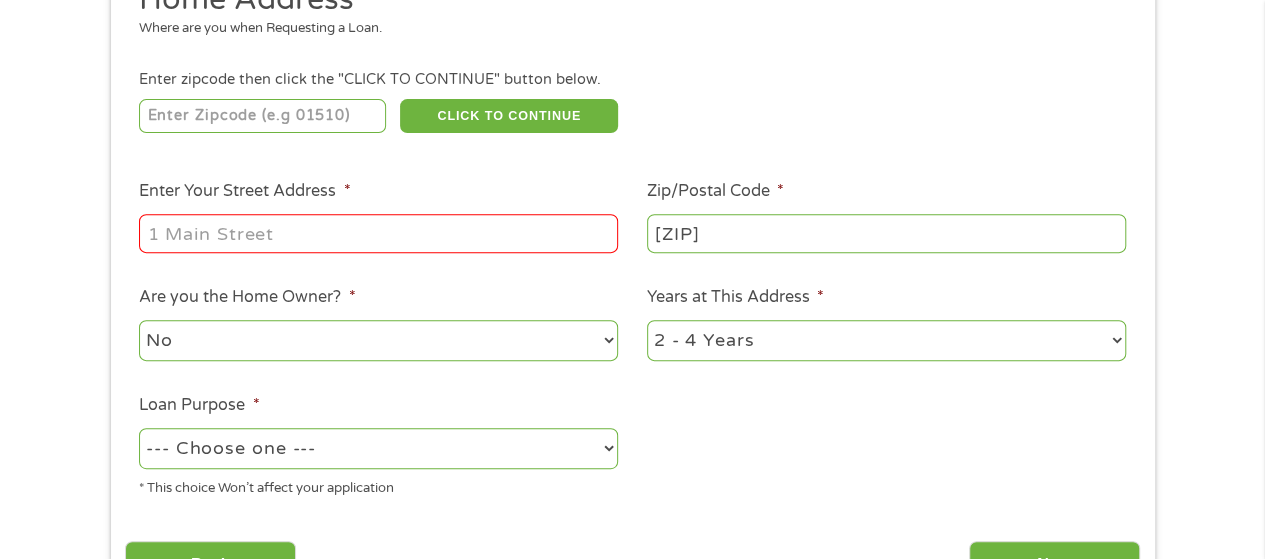 click on "Enter Your Street Address *" at bounding box center (378, 233) 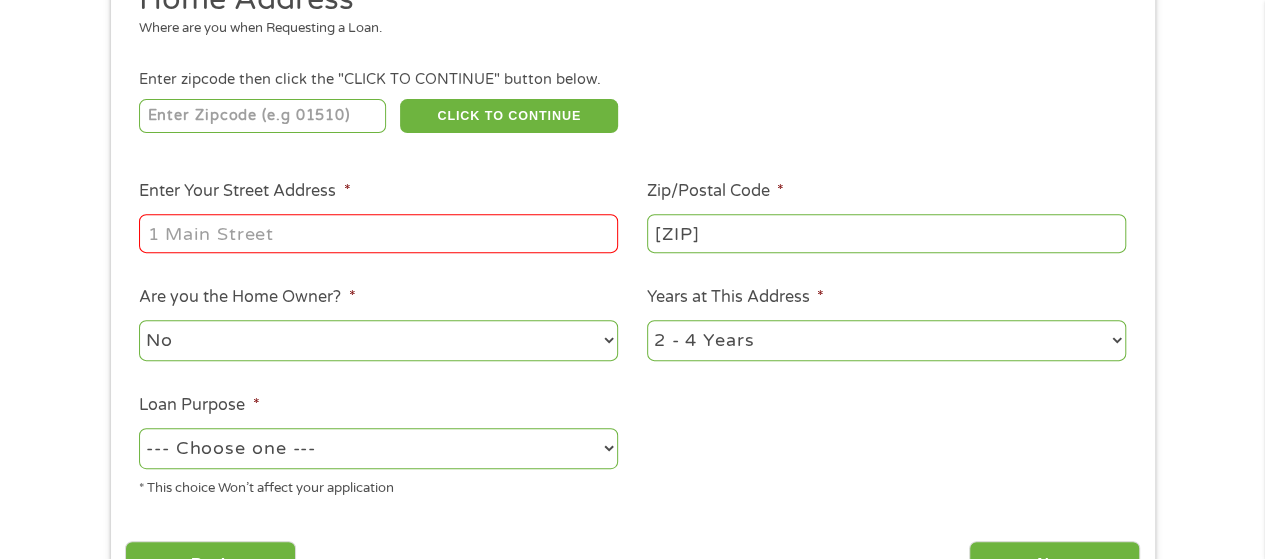 type on "[NUMBER] [STREET]" 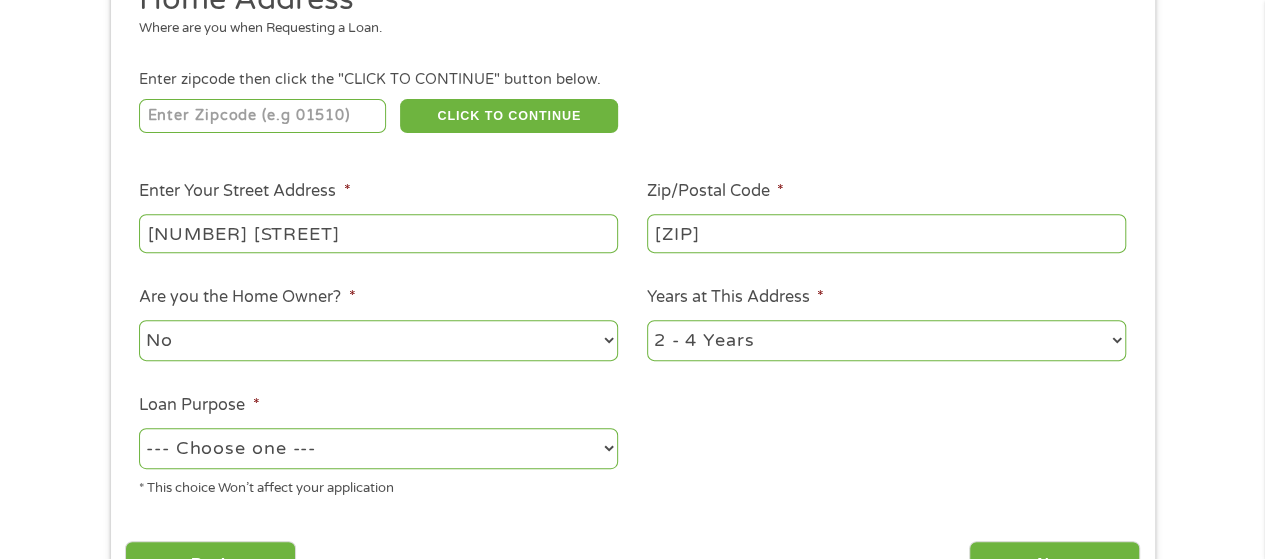 click on "--- Choose one --- Pay Bills Debt Consolidation Home Improvement Major Purchase Car Loan Short Term Cash Medical Expenses Other" at bounding box center (378, 448) 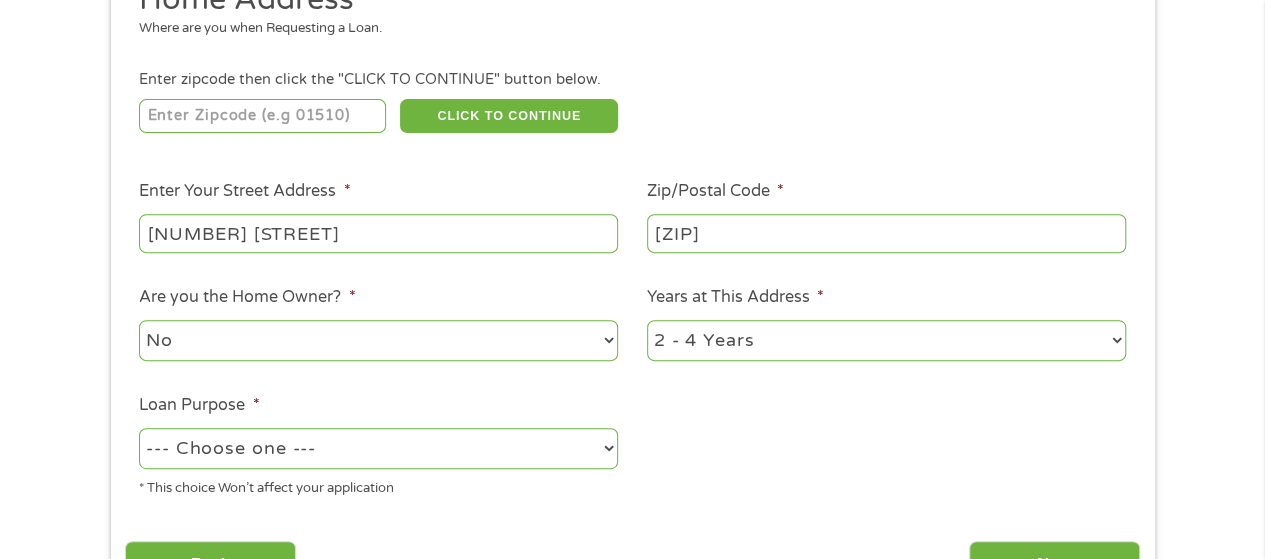 select on "shorttermcash" 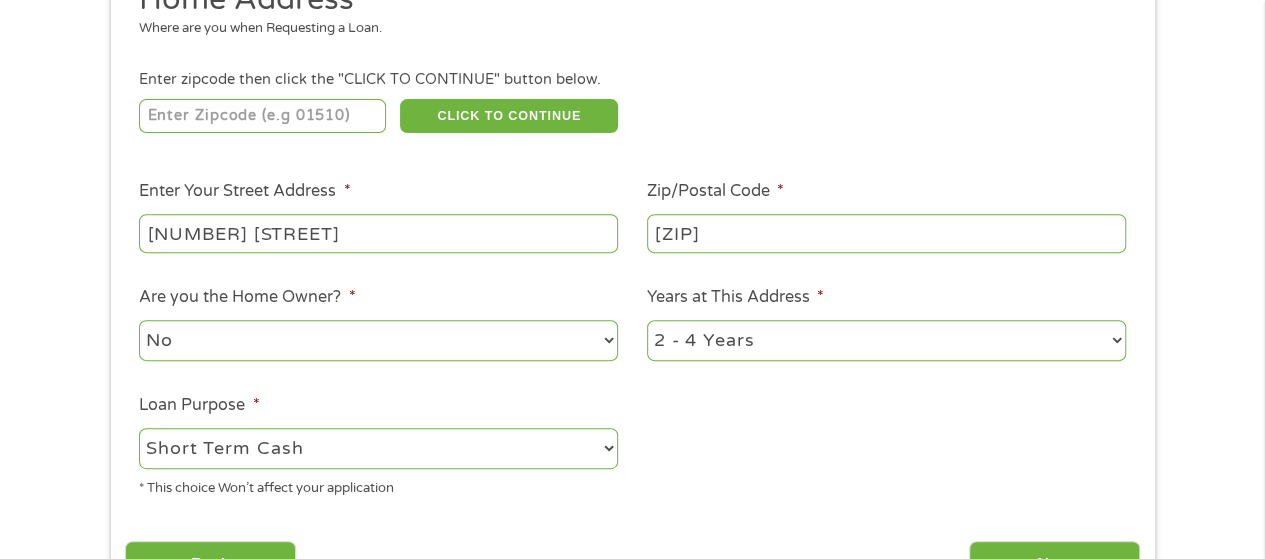 click on "--- Choose one --- Pay Bills Debt Consolidation Home Improvement Major Purchase Car Loan Short Term Cash Medical Expenses Other" at bounding box center (378, 448) 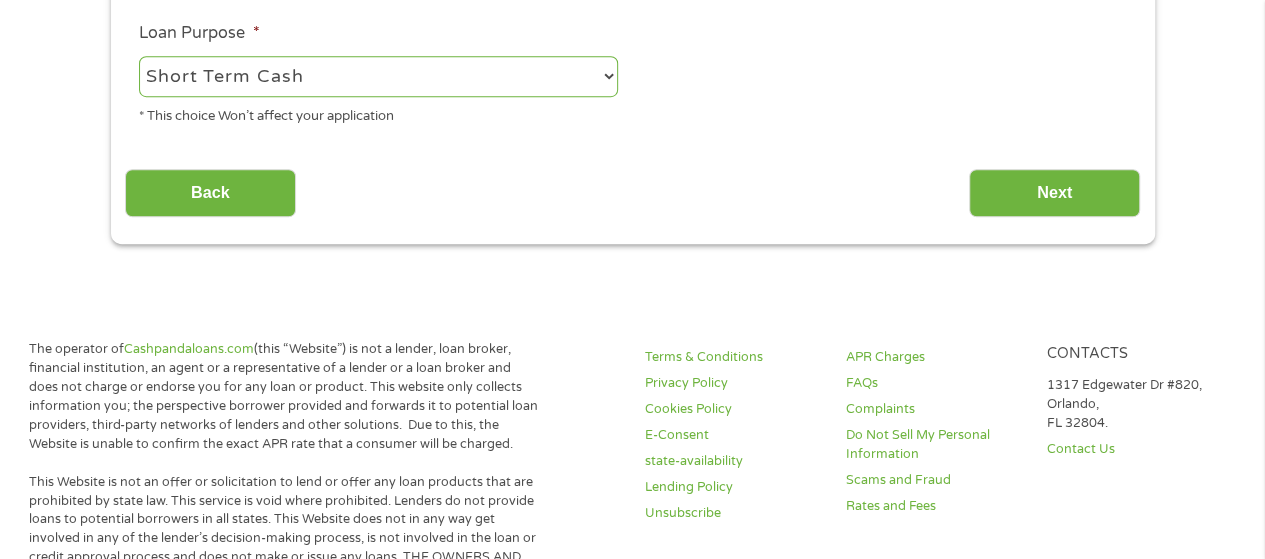 scroll, scrollTop: 652, scrollLeft: 0, axis: vertical 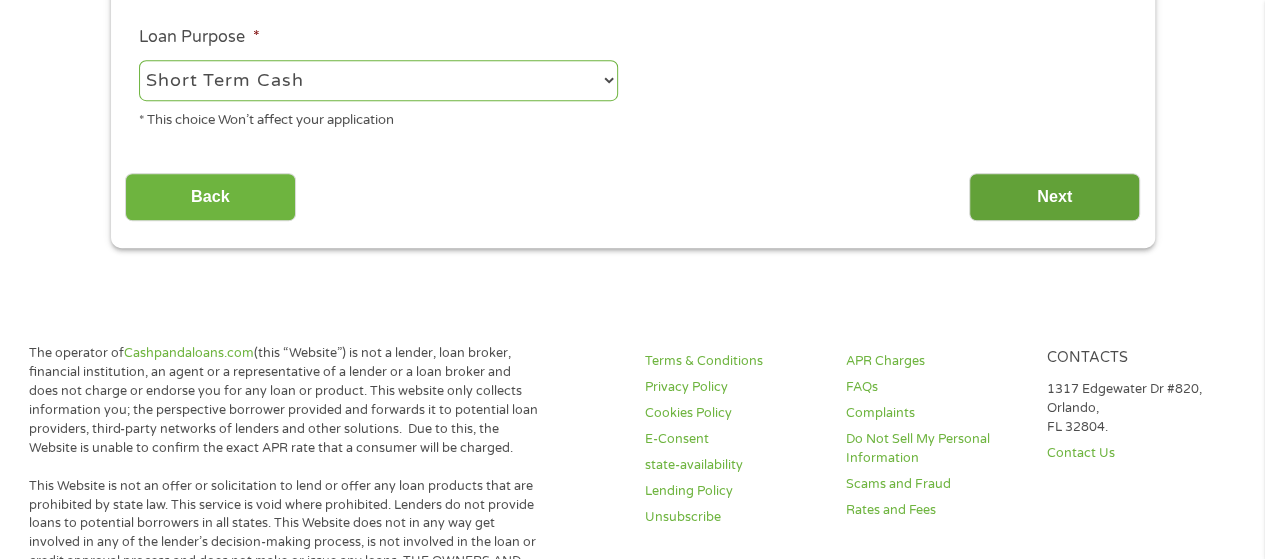 click on "Next" at bounding box center (1054, 197) 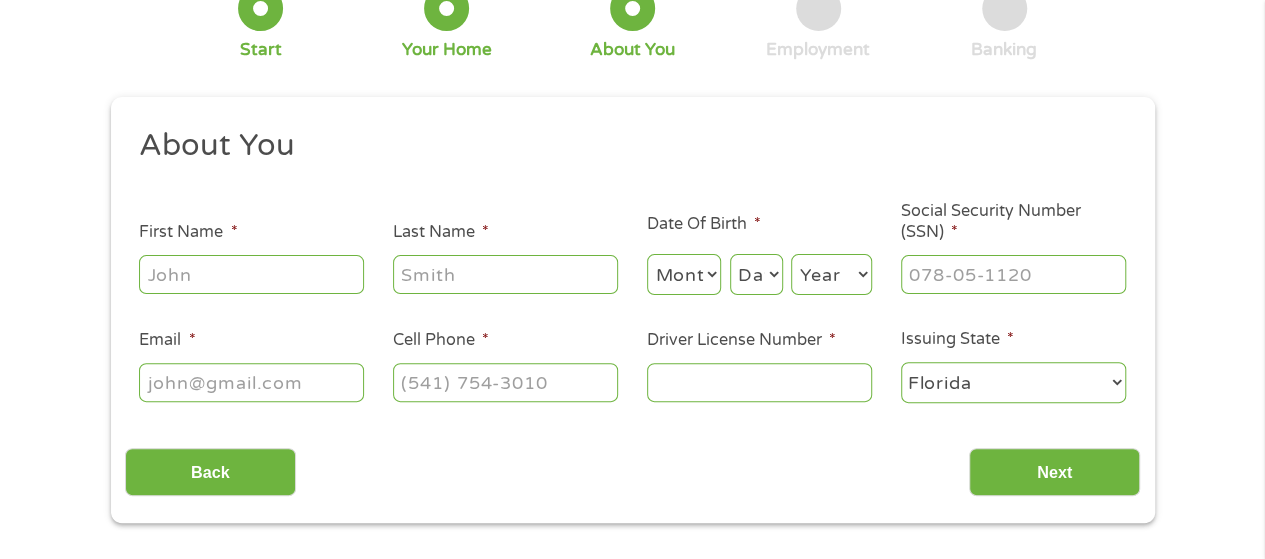 scroll, scrollTop: 141, scrollLeft: 0, axis: vertical 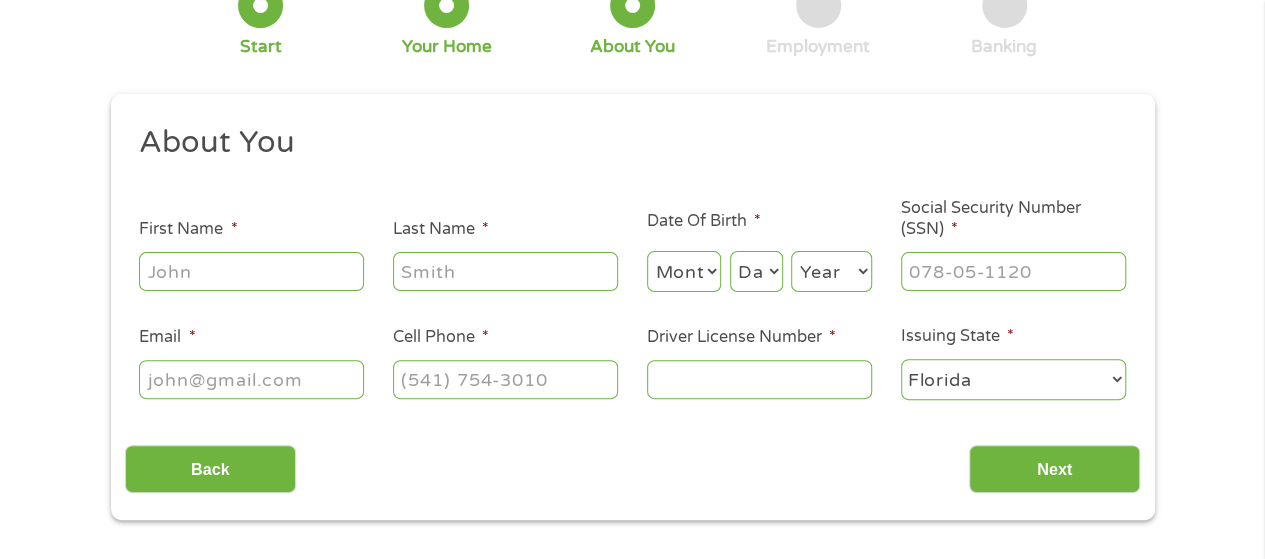 click on "First Name *" at bounding box center (251, 271) 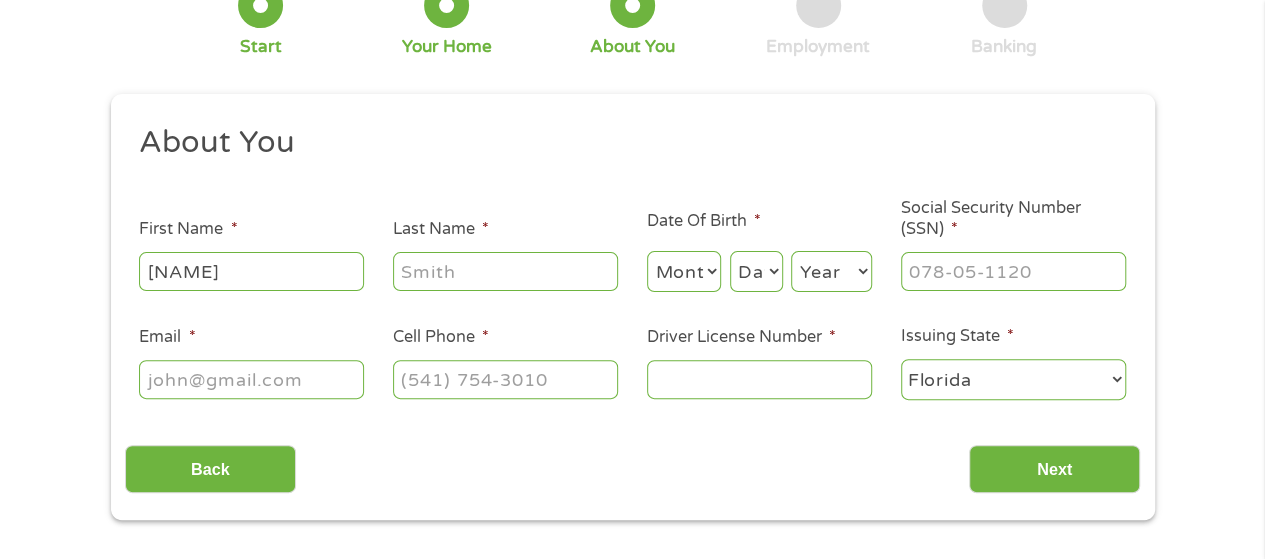 type on "[NAME]" 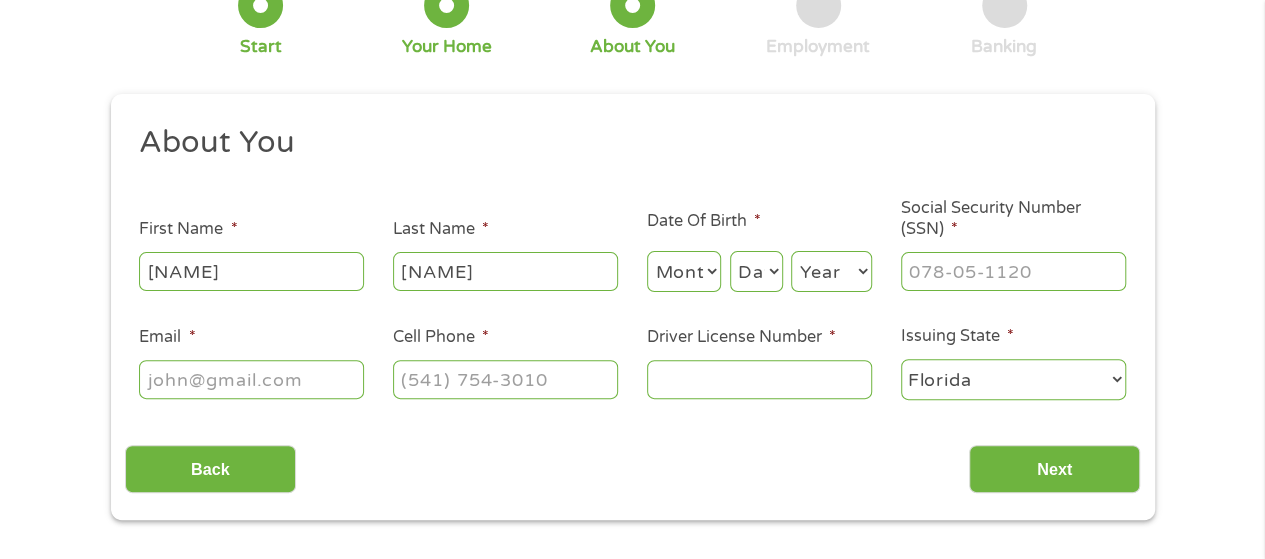 type on "[NAME]@example.com" 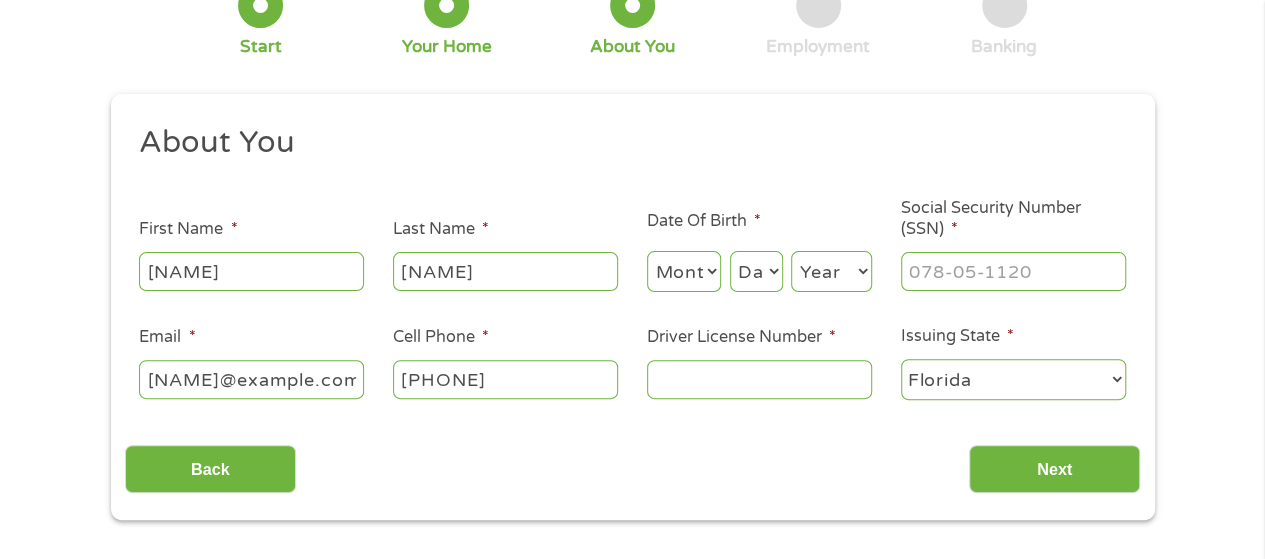 type on "([STATE]) [PHONE]-[PHONE]" 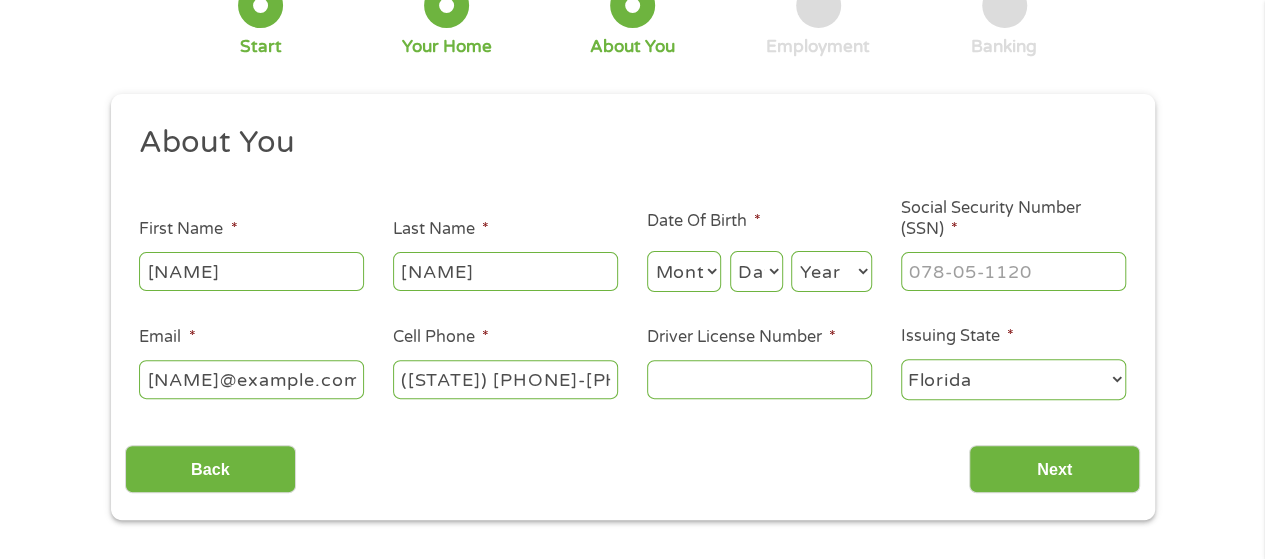 click on "[NAME]@example.com" at bounding box center [251, 379] 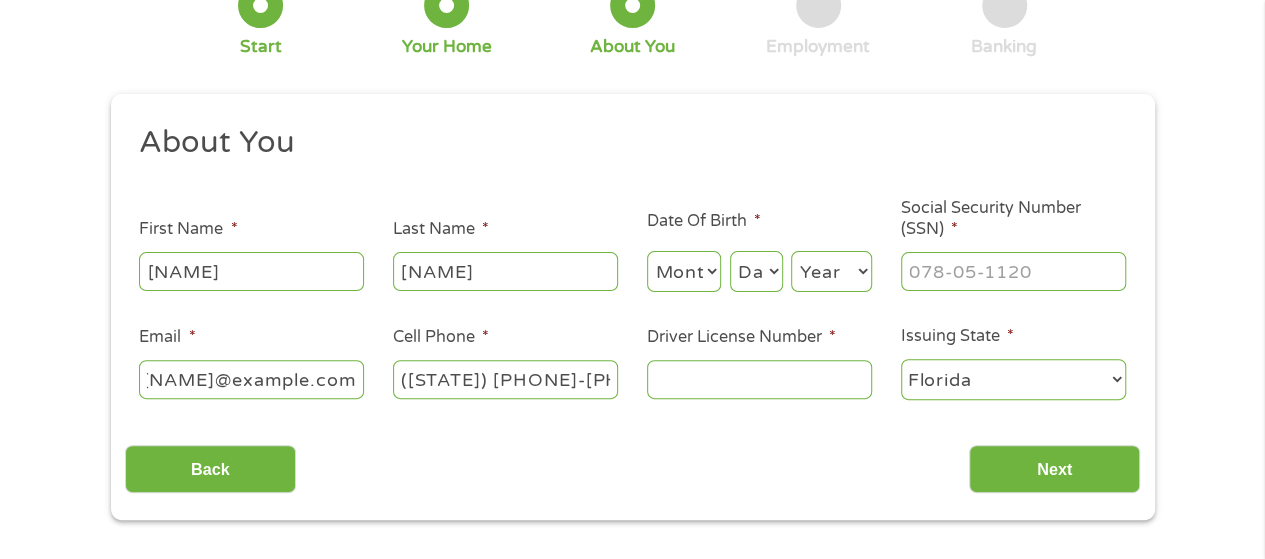 click on "Month 1 2 3 4 5 6 7 8 9 10 11 12" at bounding box center (684, 271) 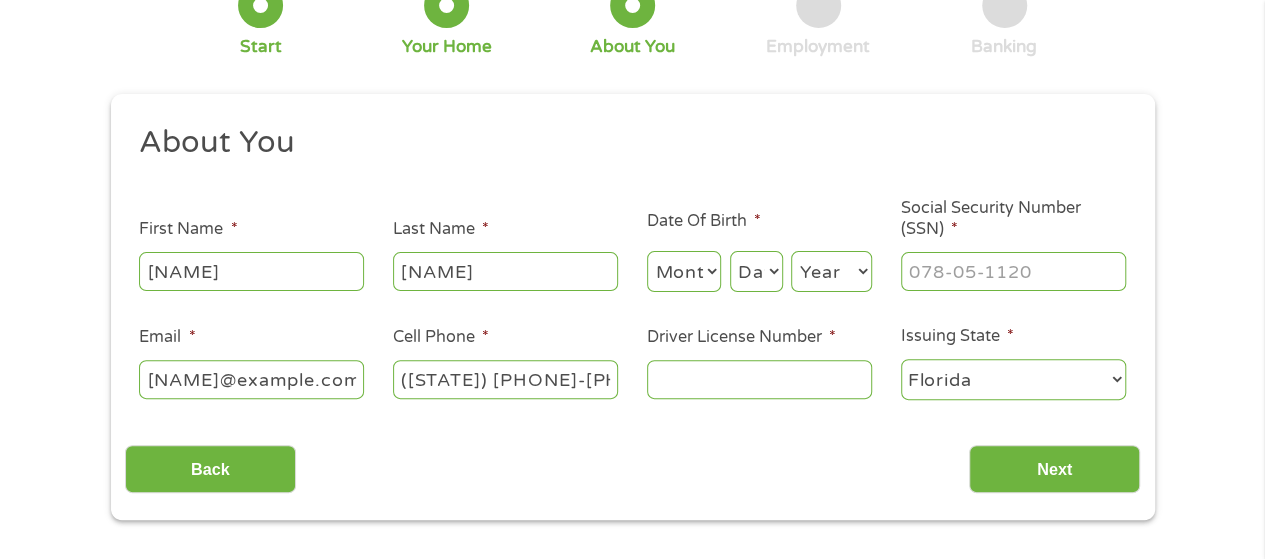 select on "9" 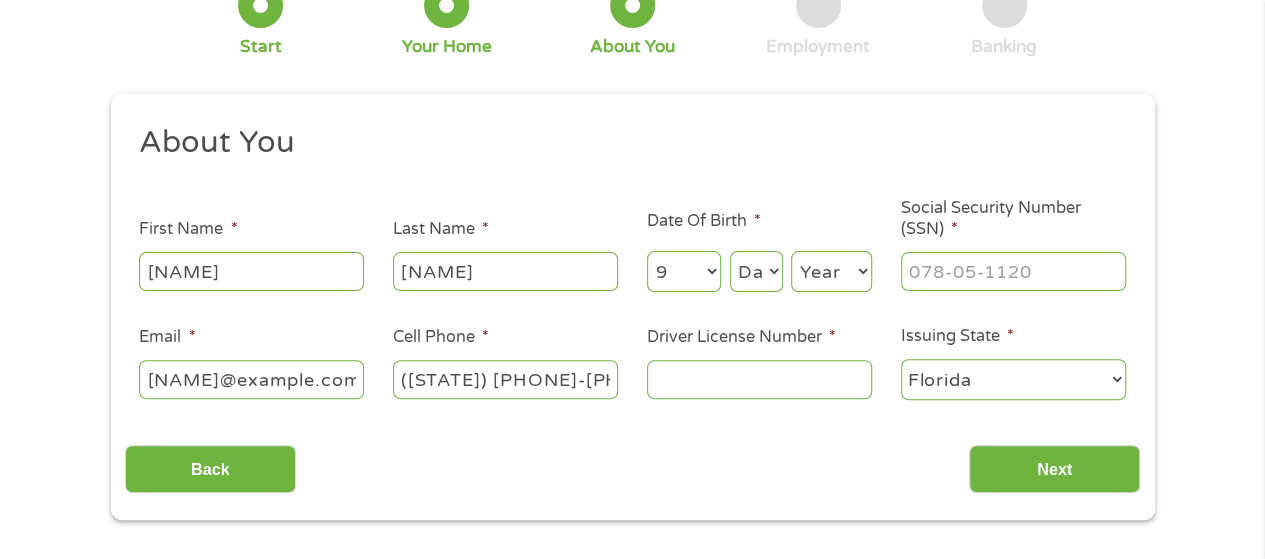 click on "Month 1 2 3 4 5 6 7 8 9 10 11 12" at bounding box center (684, 271) 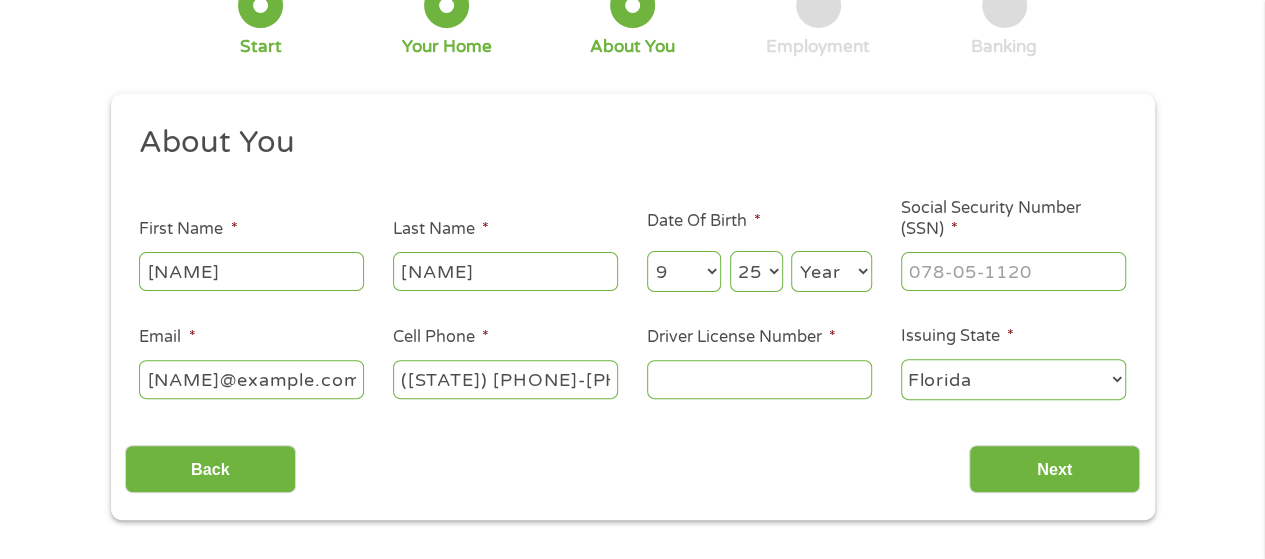 click on "Day 1 2 3 4 5 6 7 8 9 10 11 12 13 14 15 16 17 18 19 20 21 22 23 24 25 26 27 28 29 30 31" at bounding box center (756, 271) 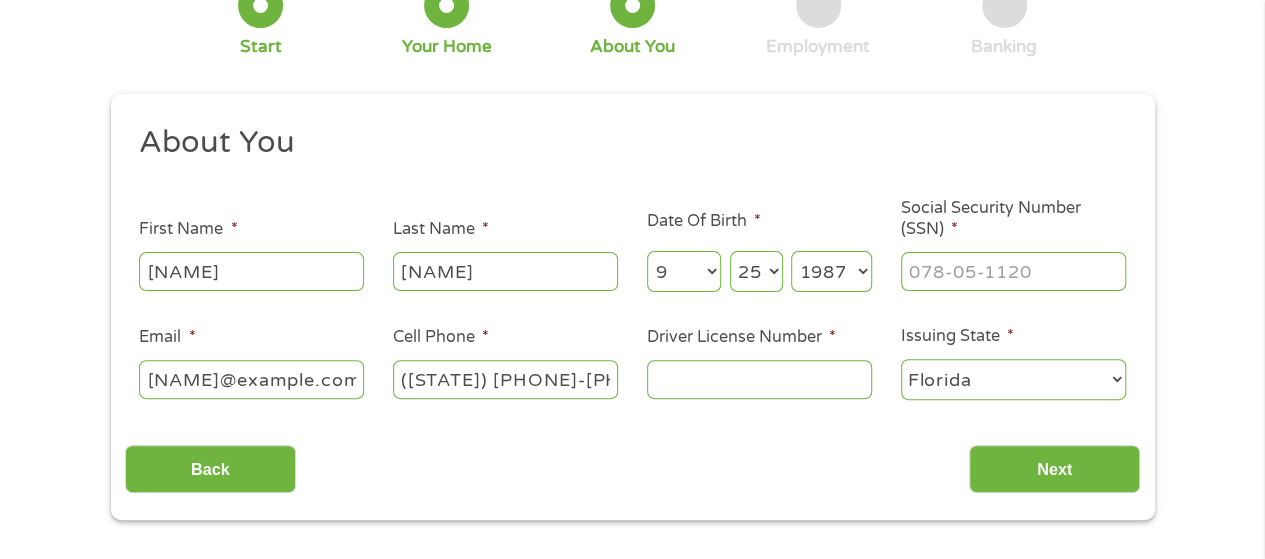 click on "Year 2007 2006 2005 2004 2003 2002 2001 2000 1999 1998 1997 1996 1995 1994 1993 1992 1991 1990 1989 1988 1987 1986 1985 1984 1983 1982 1981 1980 1979 1978 1977 1976 1975 1974 1973 1972 1971 1970 1969 1968 1967 1966 1965 1964 1963 1962 1961 1960 1959 1958 1957 1956 1955 1954 1953 1952 1951 1950 1949 1948 1947 1946 1945 1944 1943 1942 1941 1940 1939 1938 1937 1936 1935 1934 1933 1932 1931 1930 1929 1928 1927 1926 1925 1924 1923 1922 1921 1920" at bounding box center (831, 271) 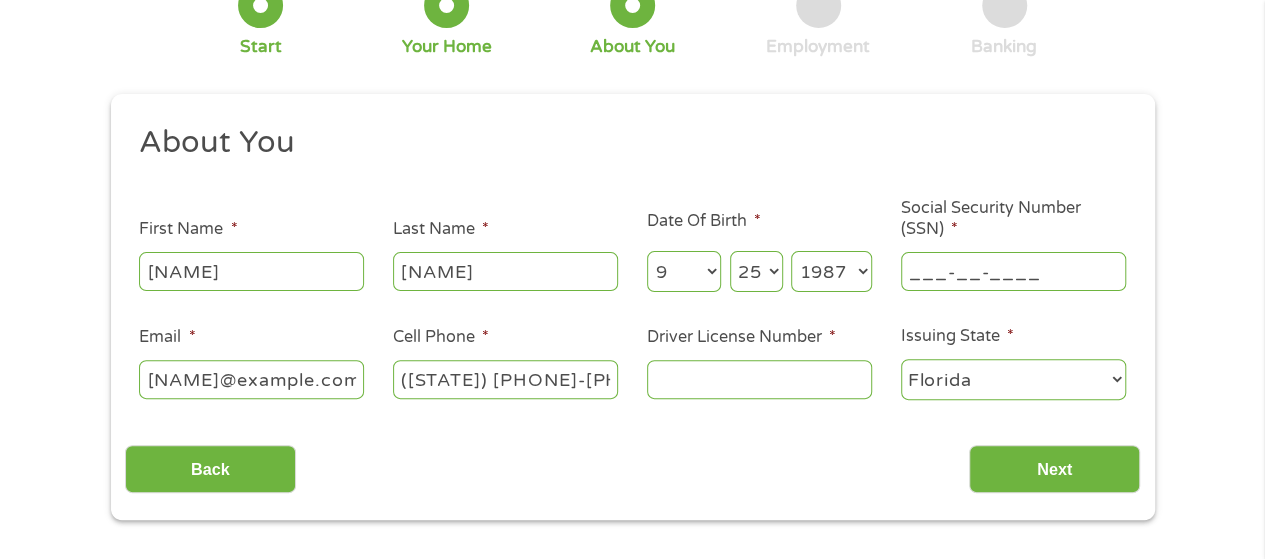 click on "___-__-____" at bounding box center [1013, 271] 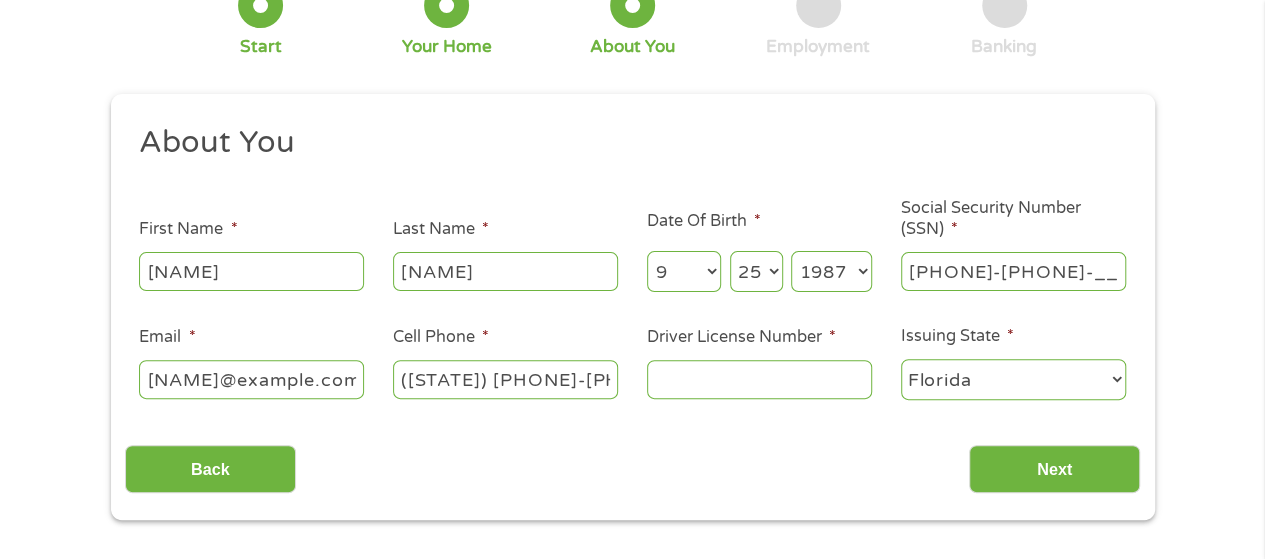type on "[PHONE]-[PHONE]-[PHONE]" 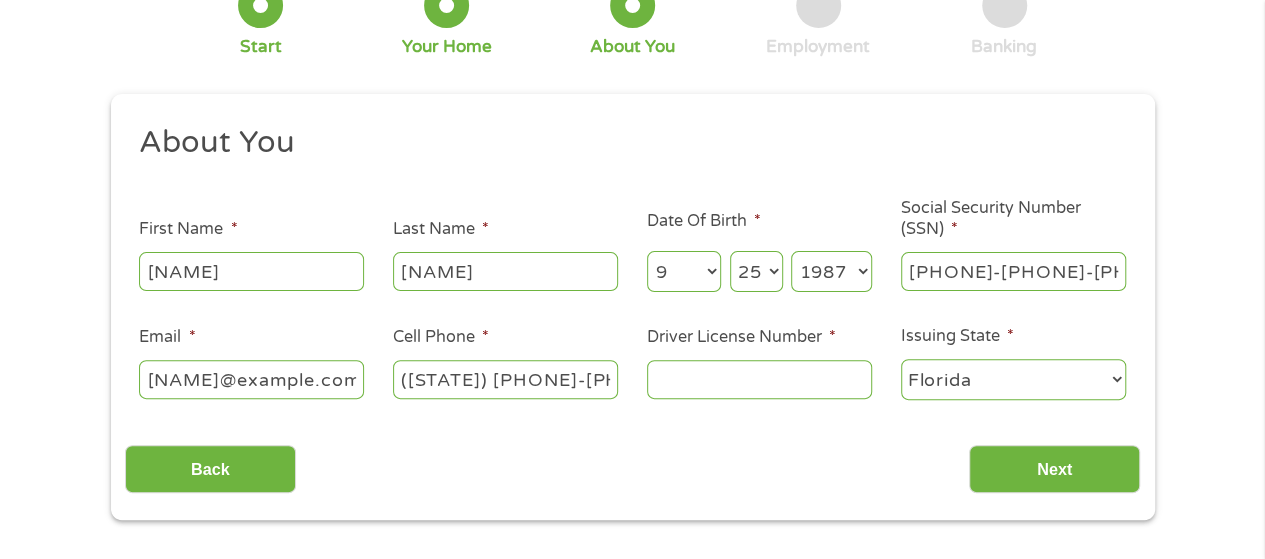 click on "Driver License Number *" at bounding box center (759, 379) 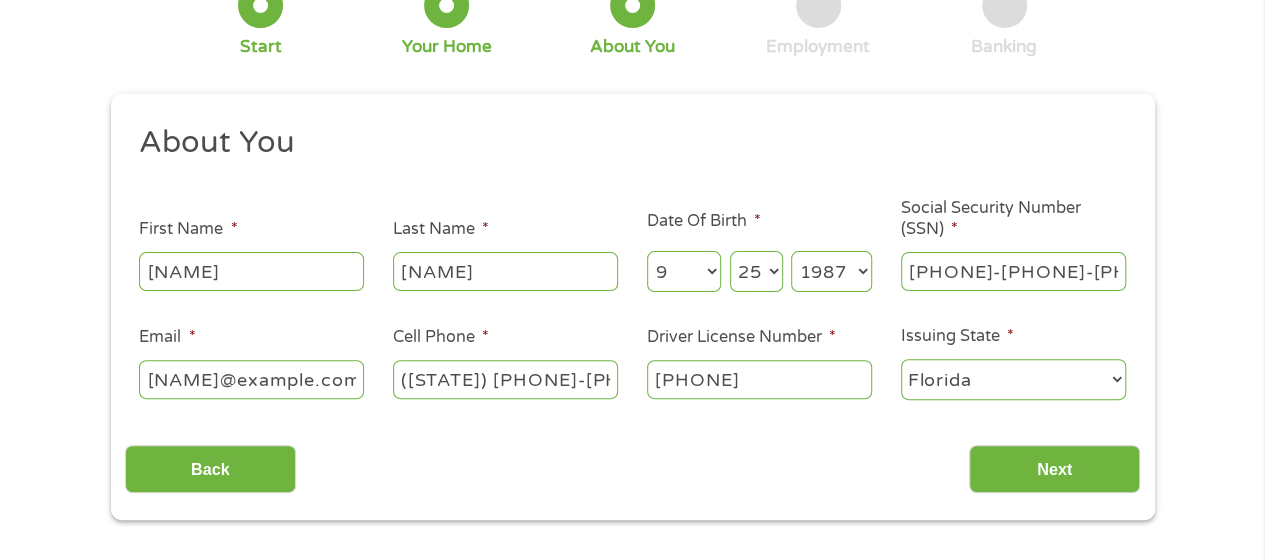 type on "[PHONE]" 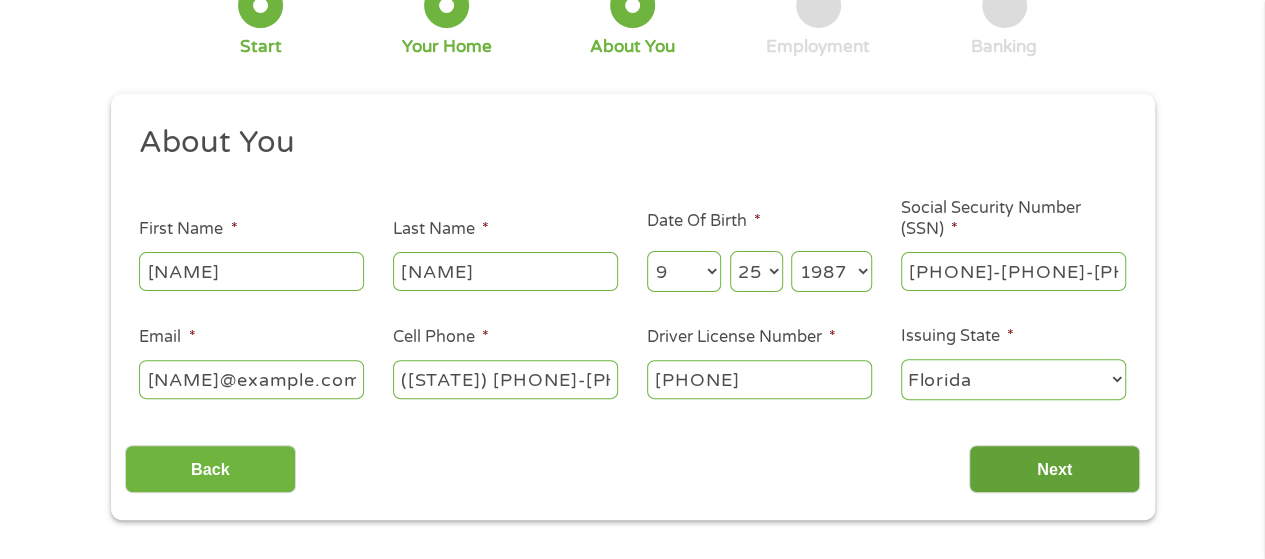 click on "Next" at bounding box center [1054, 469] 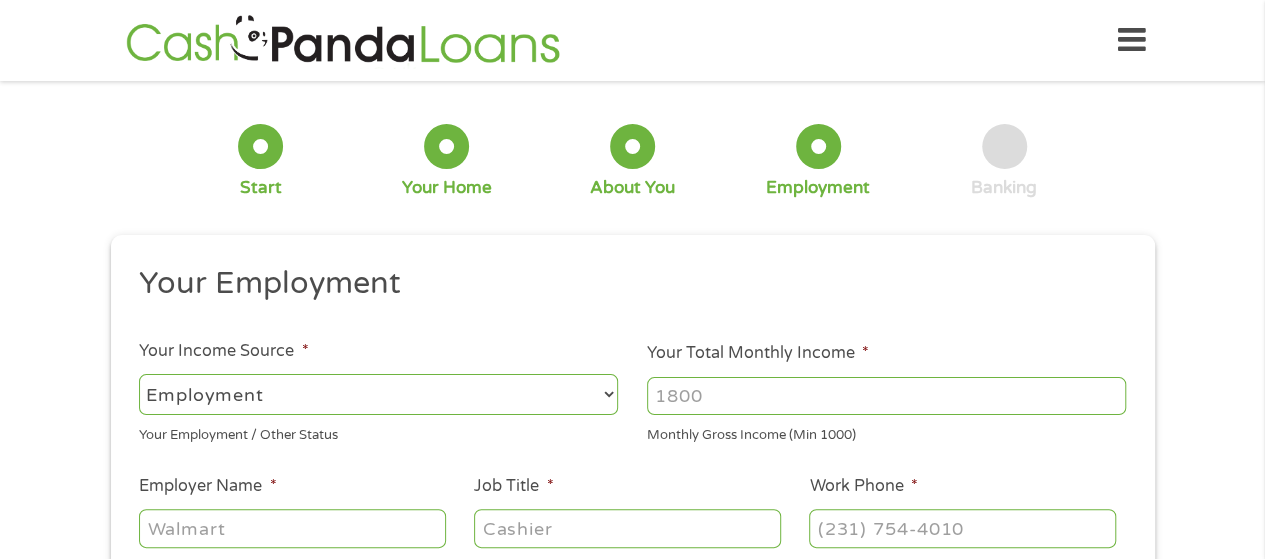 scroll, scrollTop: 259, scrollLeft: 0, axis: vertical 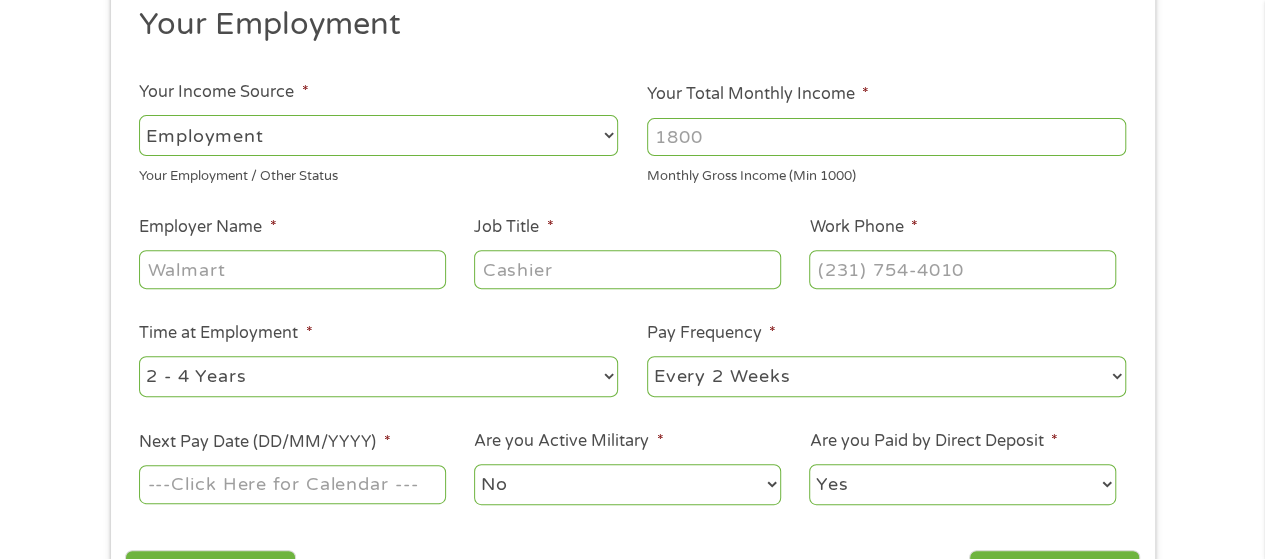 click on "--- Choose one --- Employment Self Employed Benefits" at bounding box center (378, 135) 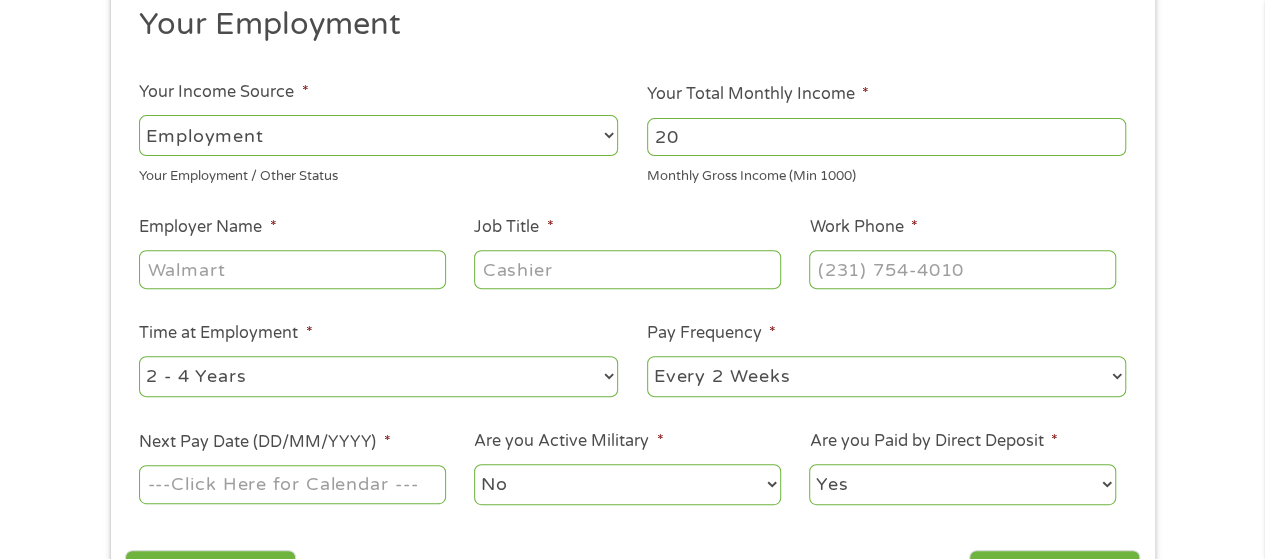 type on "2" 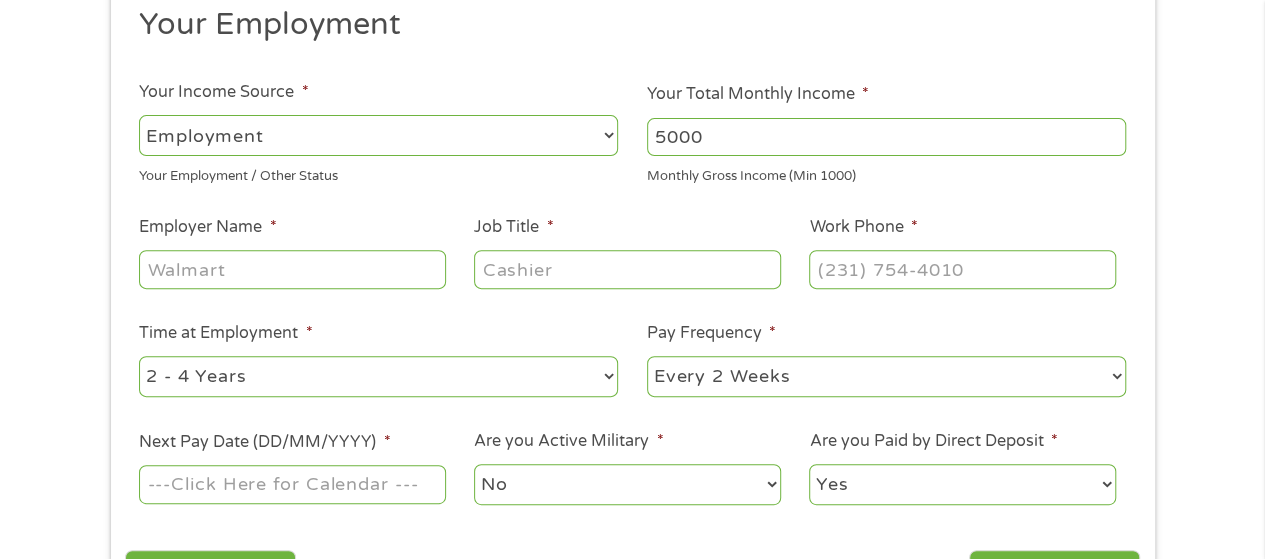 type on "5000" 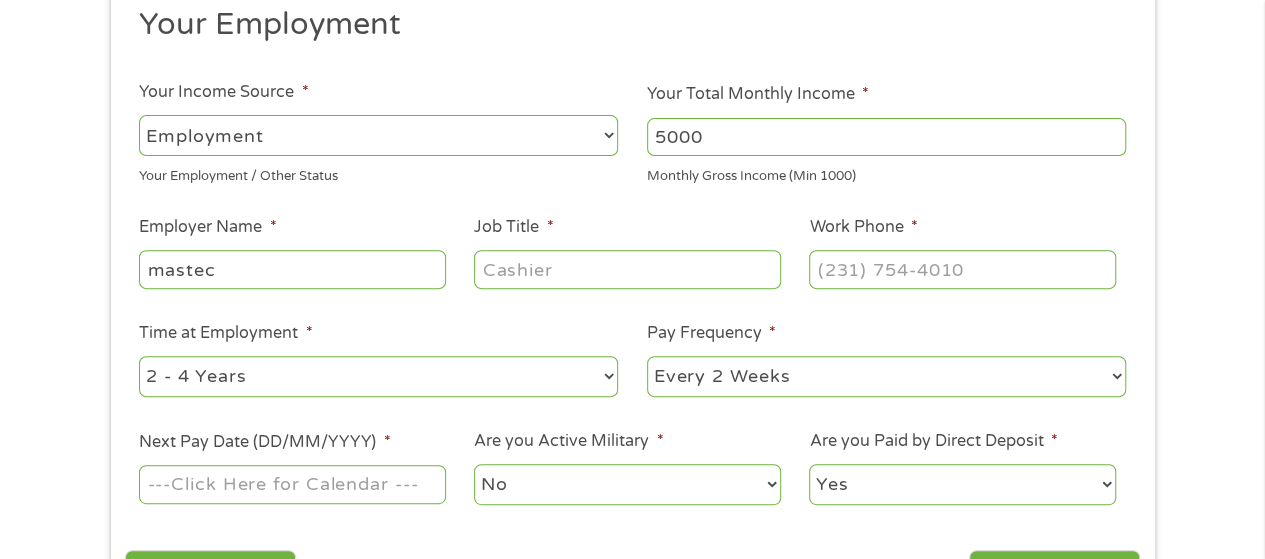 type on "mastec" 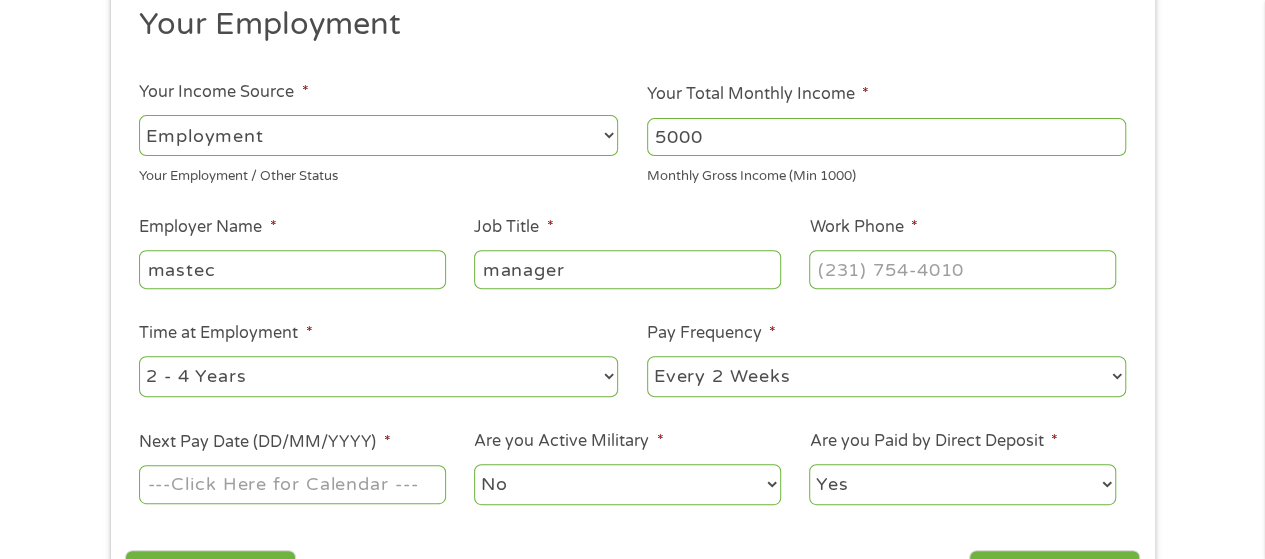 type on "manager" 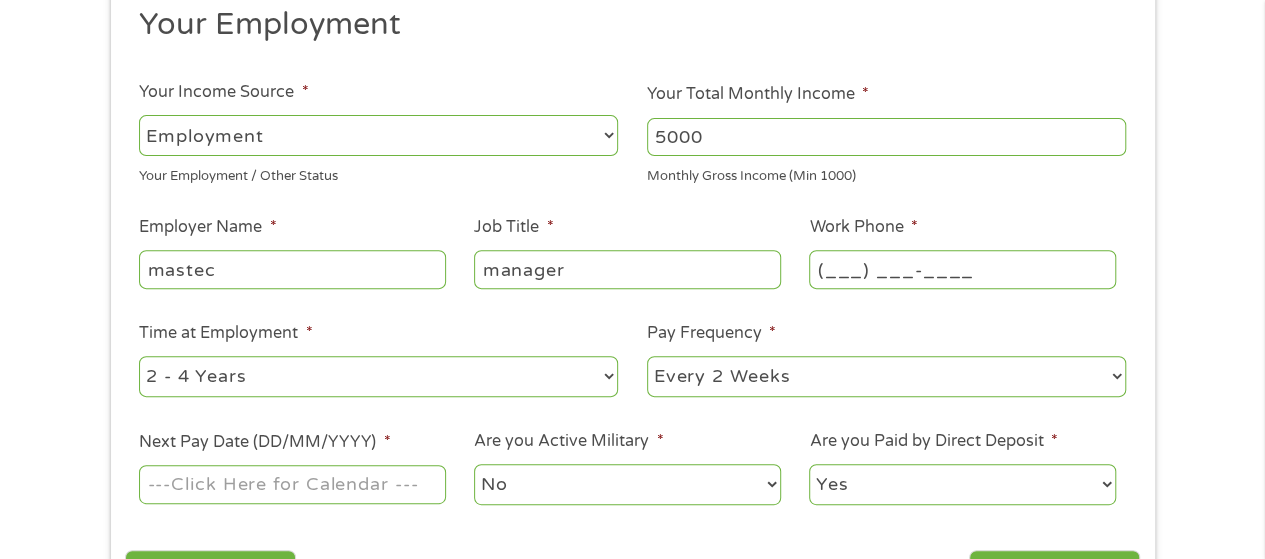 click on "(___) ___-____" at bounding box center (962, 269) 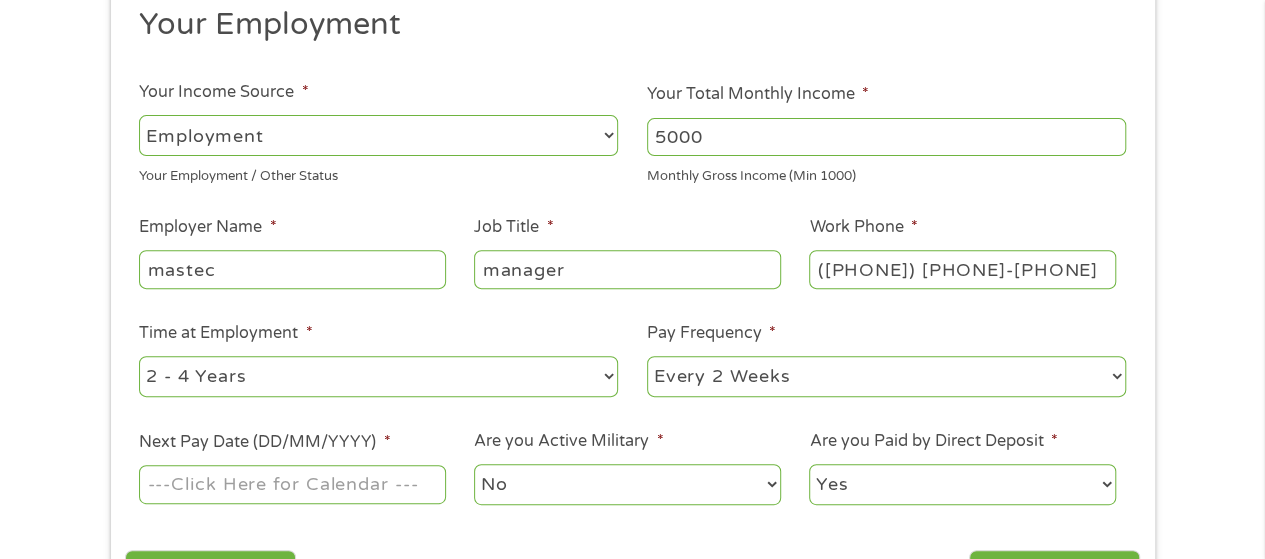click on "([PHONE]) [PHONE]-[PHONE]" at bounding box center [962, 269] 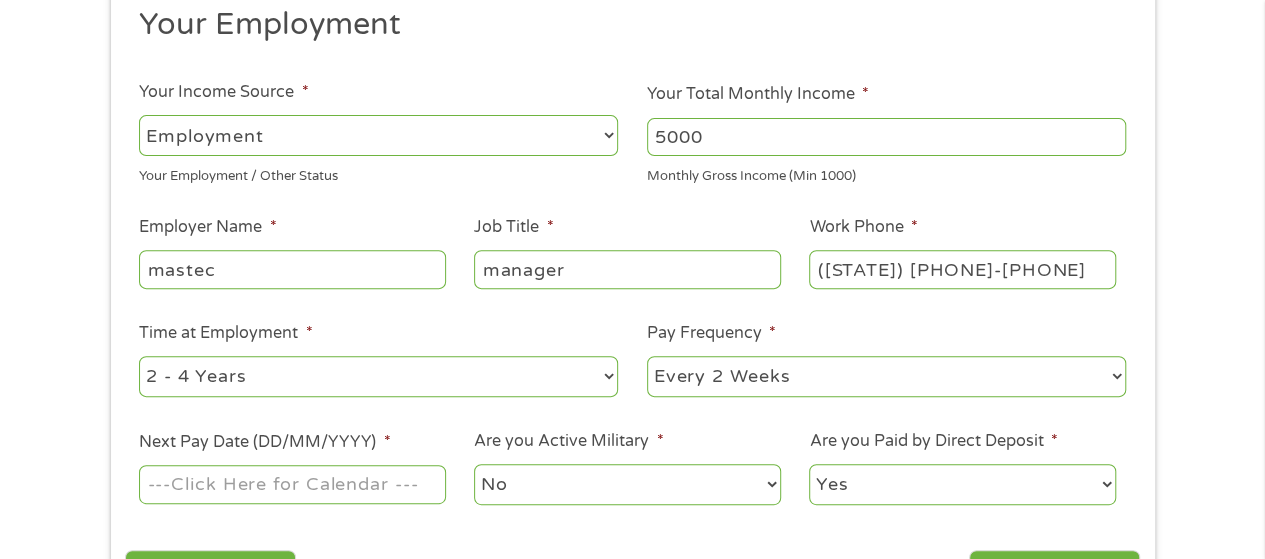 type on "([STATE]) [PHONE]-[PHONE]" 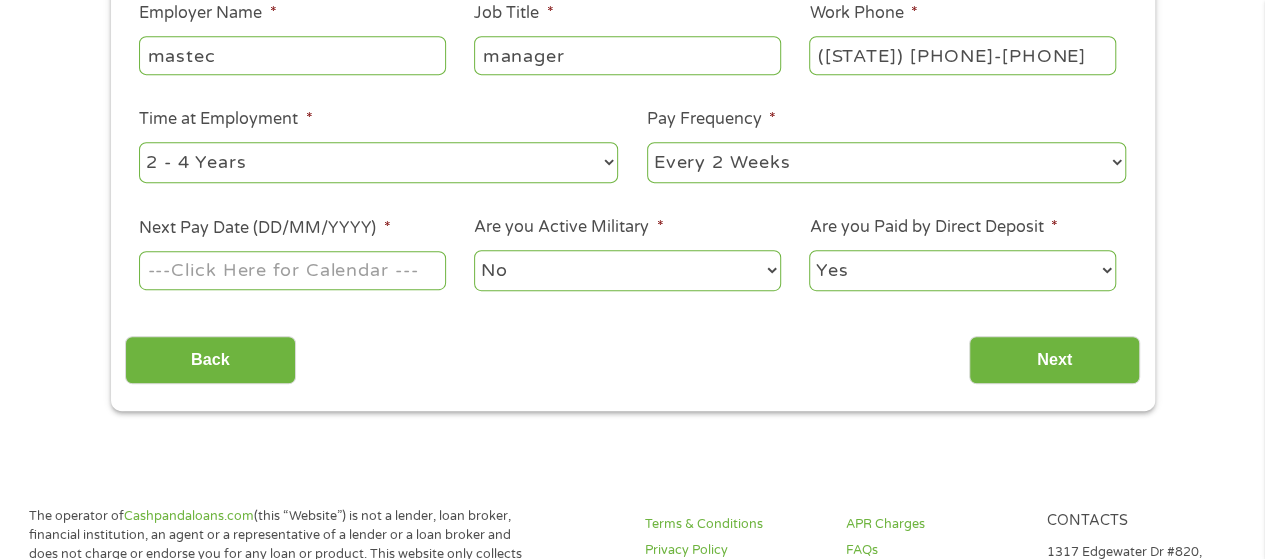 scroll, scrollTop: 474, scrollLeft: 0, axis: vertical 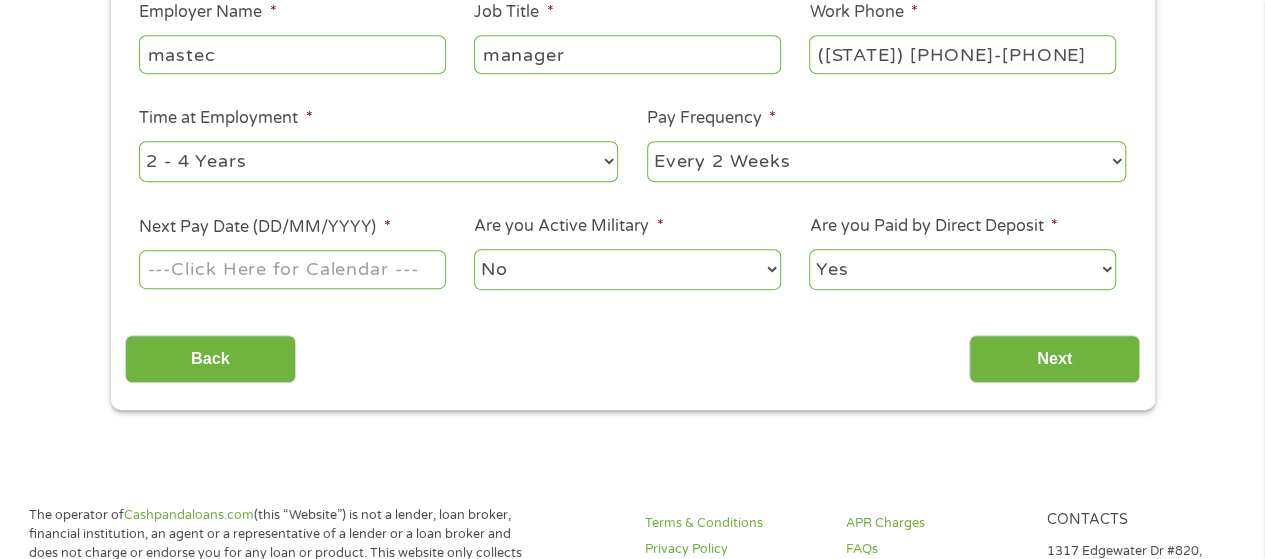 click on "Next Pay Date (DD/MM/YYYY) *" at bounding box center [292, 269] 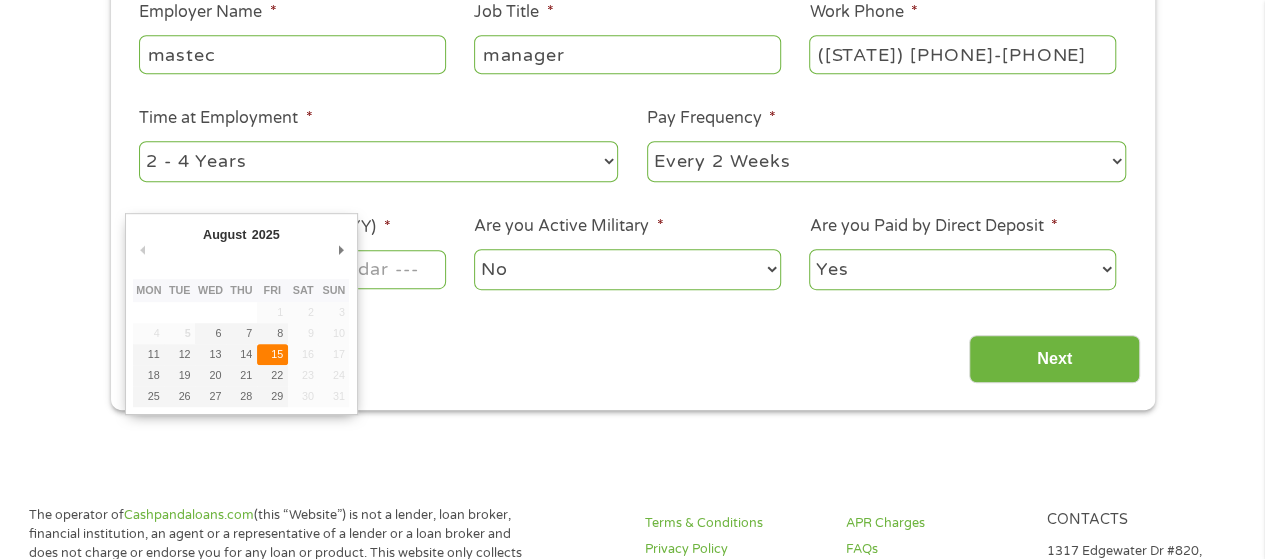 type on "15/08/2025" 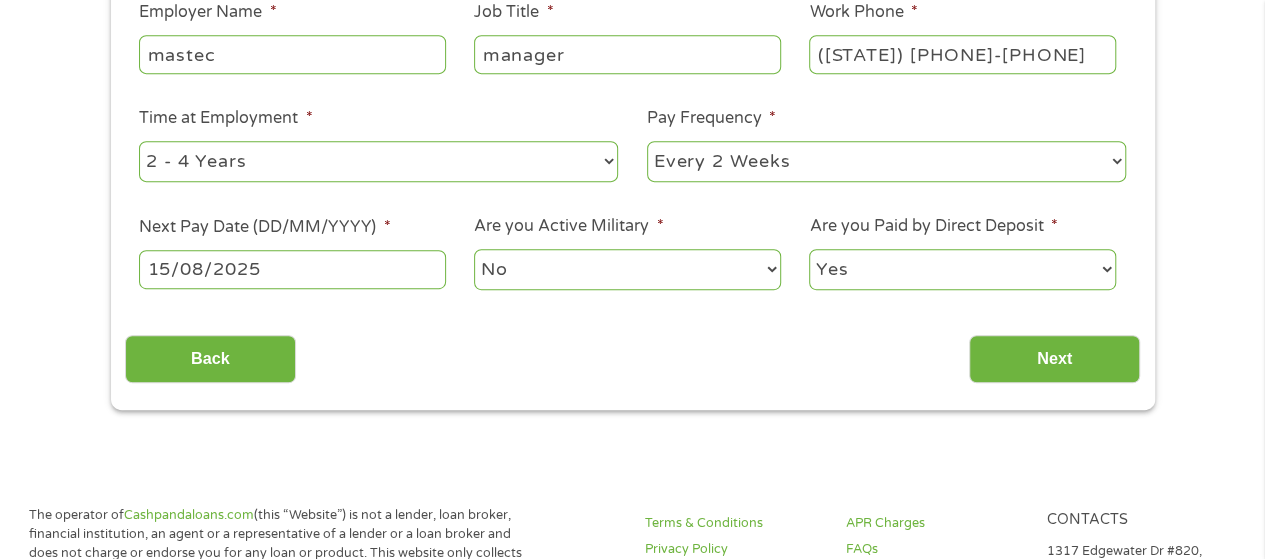 click on "No Yes" at bounding box center (627, 269) 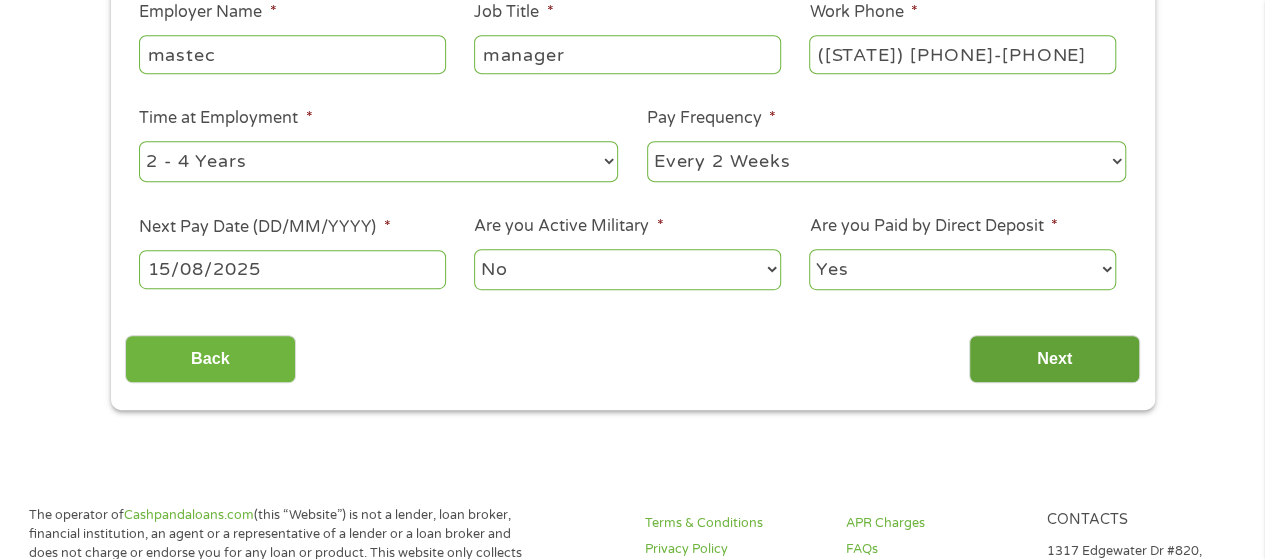 click on "Next" at bounding box center (1054, 359) 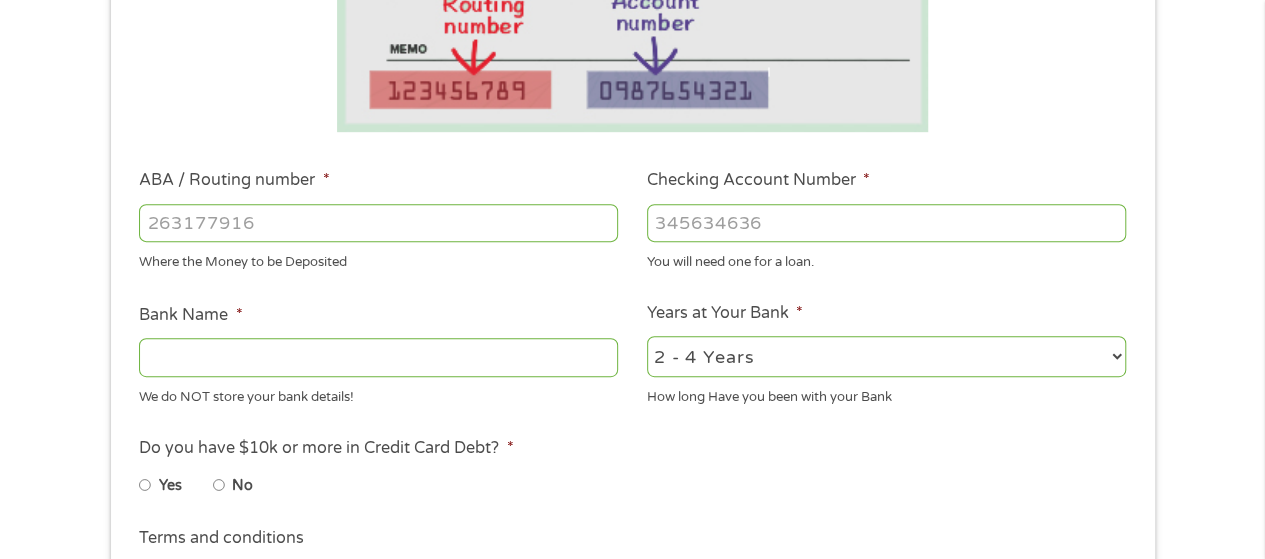 scroll, scrollTop: 160, scrollLeft: 0, axis: vertical 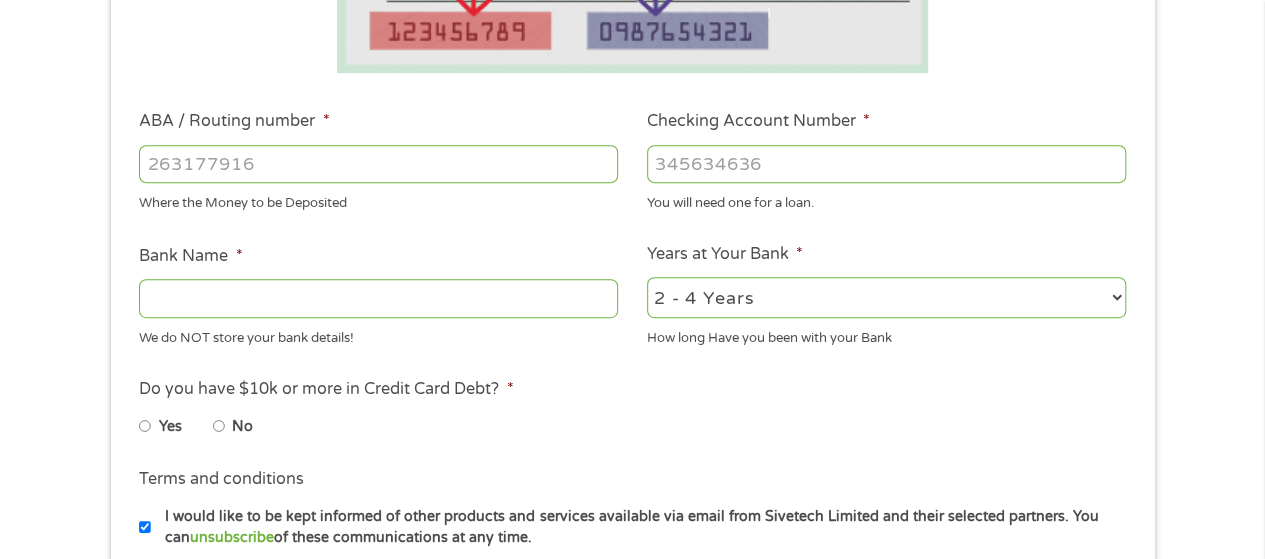 click on "ABA / Routing number *" at bounding box center (378, 164) 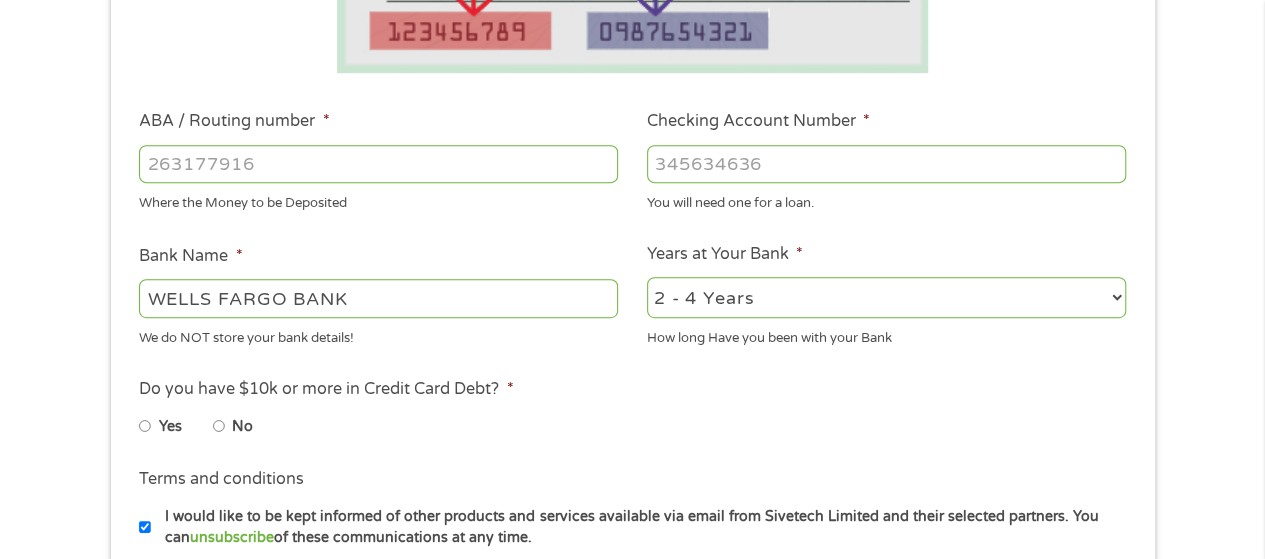type on "[PHONE]" 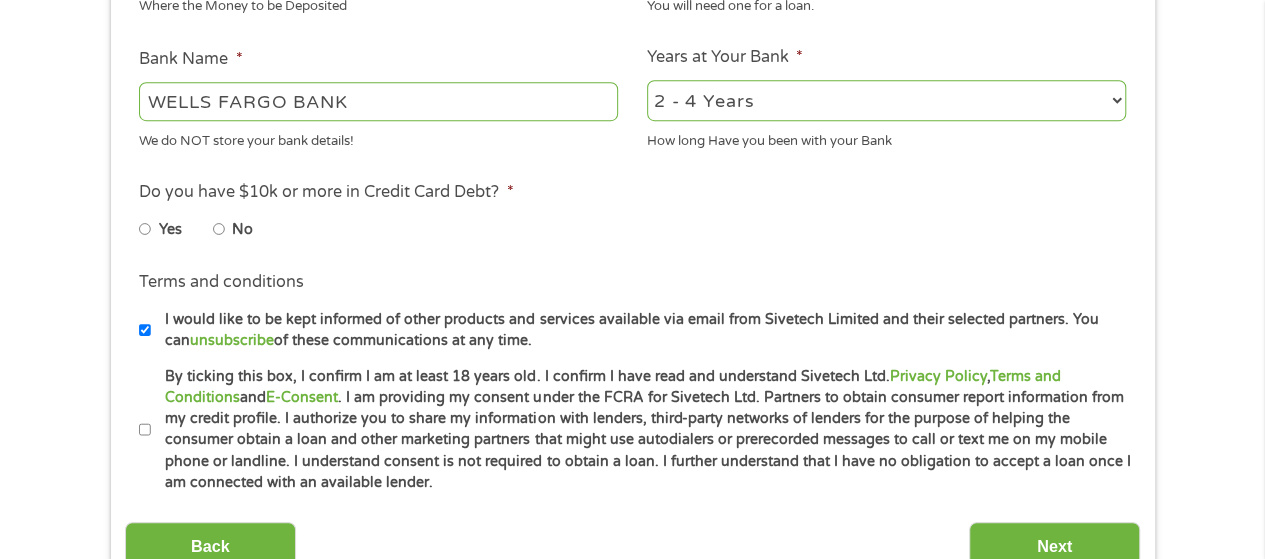 scroll, scrollTop: 731, scrollLeft: 0, axis: vertical 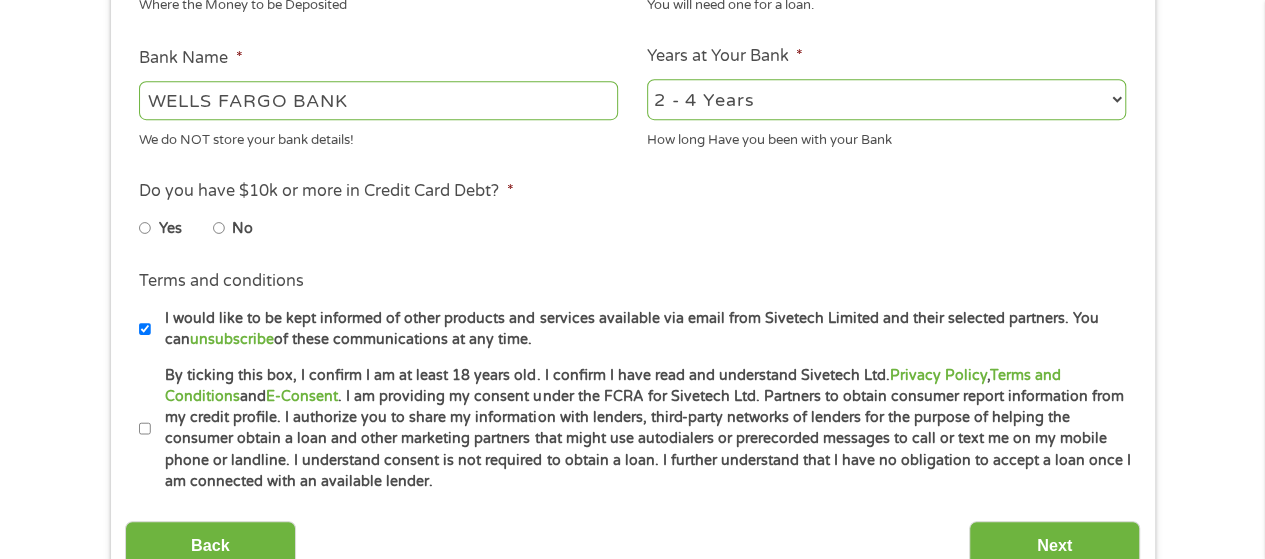 click on "No" at bounding box center [219, 228] 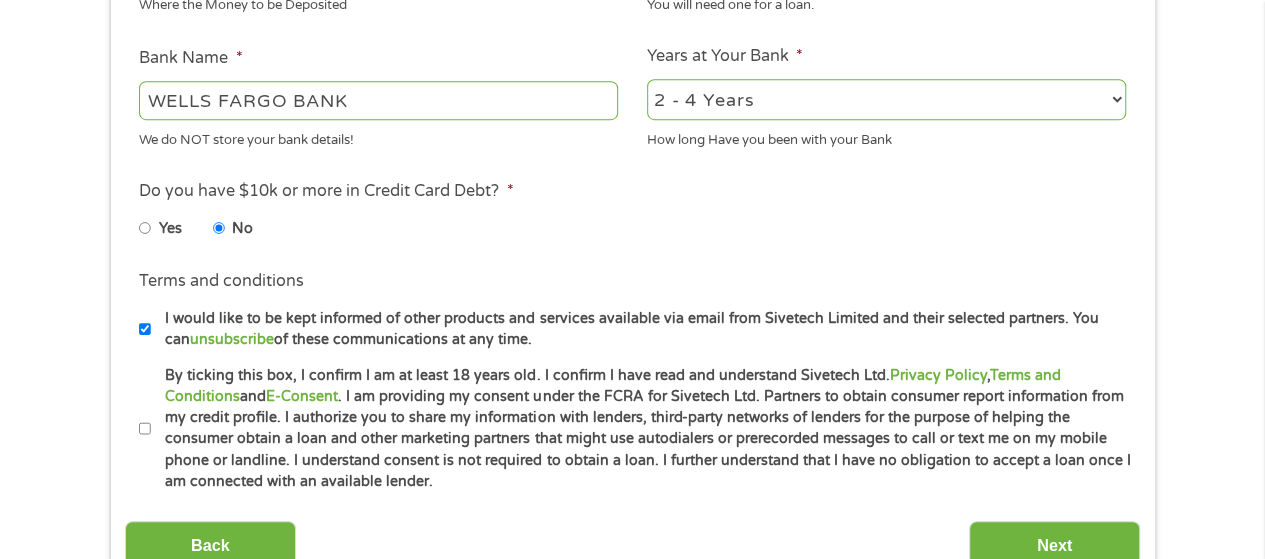 click on "I would like to be kept informed of other products and services available via email from Sivetech Limited and their selected partners. You can   unsubscribe   of these communications at any time." at bounding box center [145, 329] 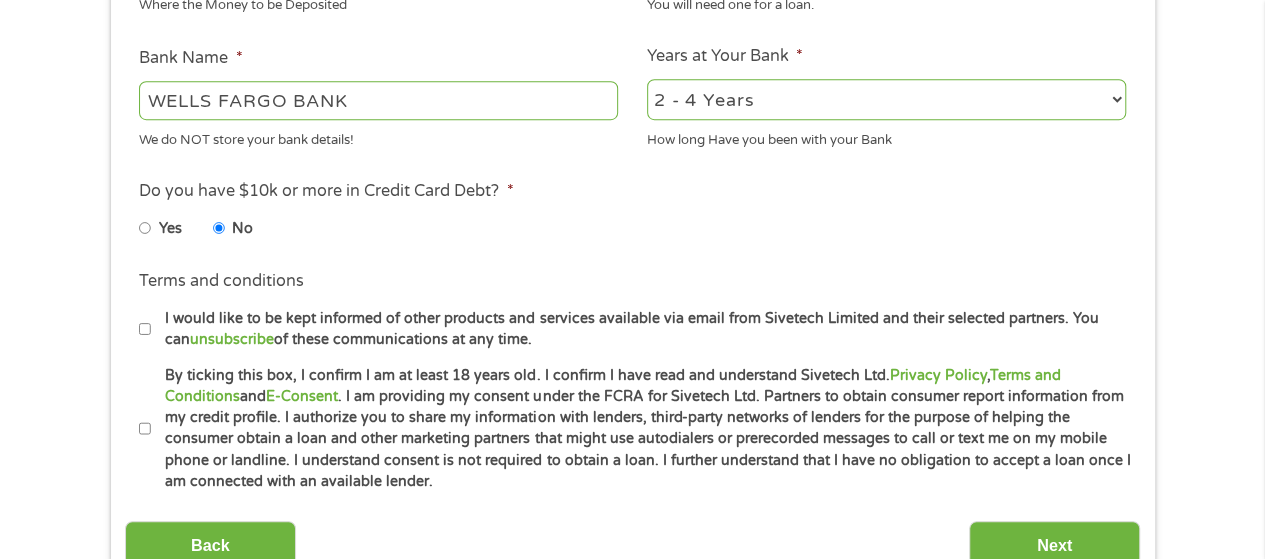 click on "By ticking this box, I confirm I am at least 18 years old. I confirm I have read and understand Sivetech Ltd.  Privacy Policy ,  Terms and Conditions  and  E-Consent . I am providing my consent under the FCRA for Sivetech Ltd. Partners to obtain consumer report information from my credit profile. I authorize you to share my information with lenders, third-party networks of lenders for the purpose of helping the consumer obtain a loan and other marketing partners that might use autodialers or prerecorded messages to call or text me on my mobile phone or landline. I understand consent is not required to obtain a loan. I further understand that I have no obligation to accept a loan once I am connected with an available lender." at bounding box center (145, 429) 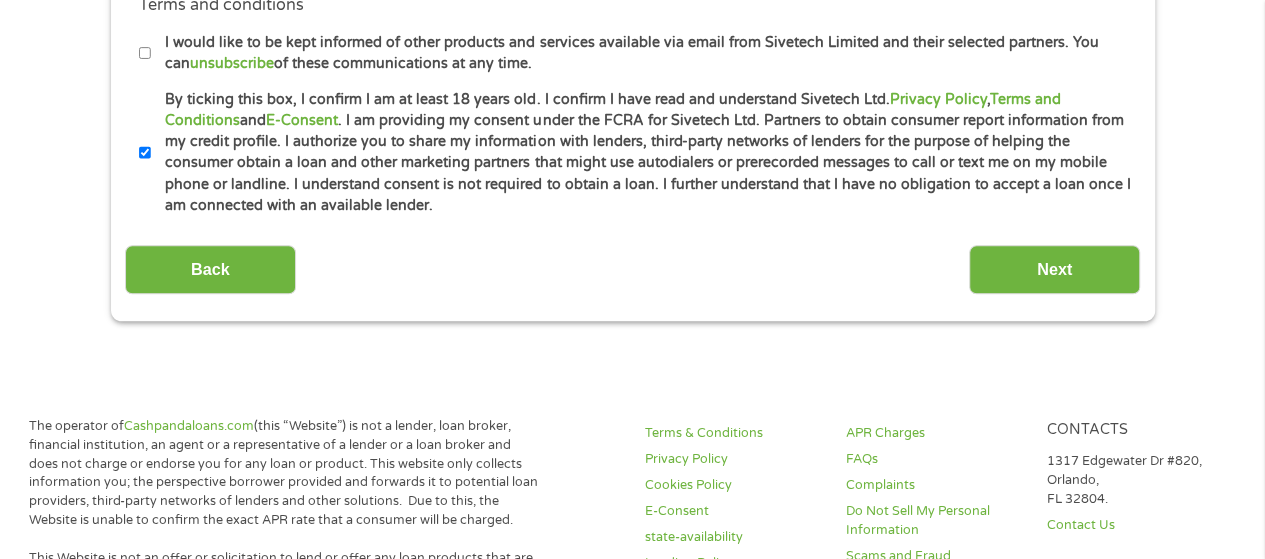 scroll, scrollTop: 1009, scrollLeft: 0, axis: vertical 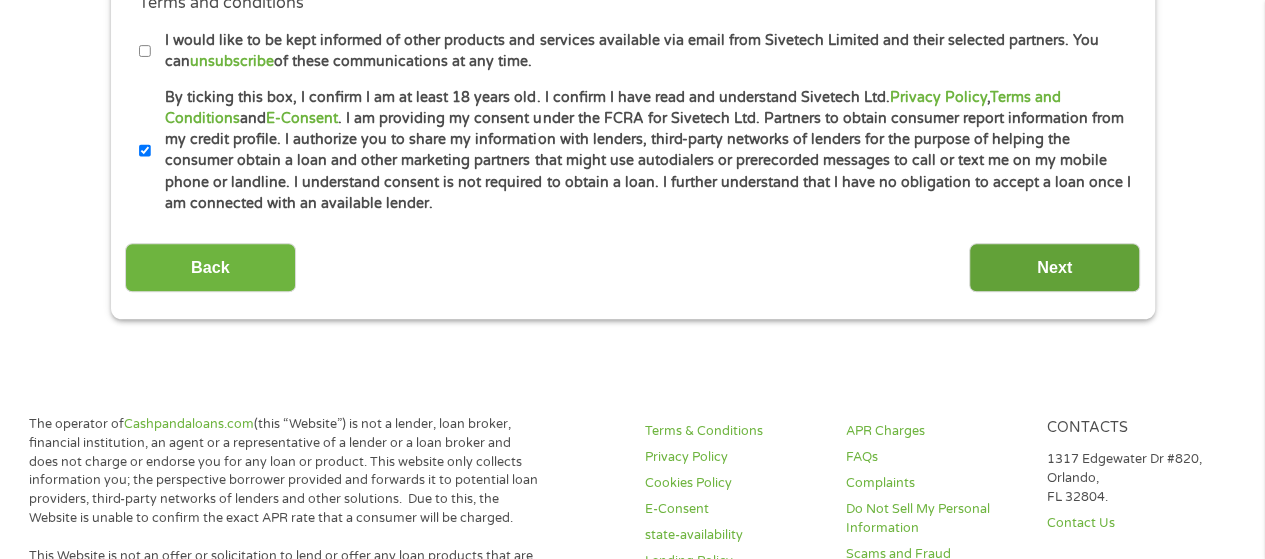 click on "Next" at bounding box center [1054, 267] 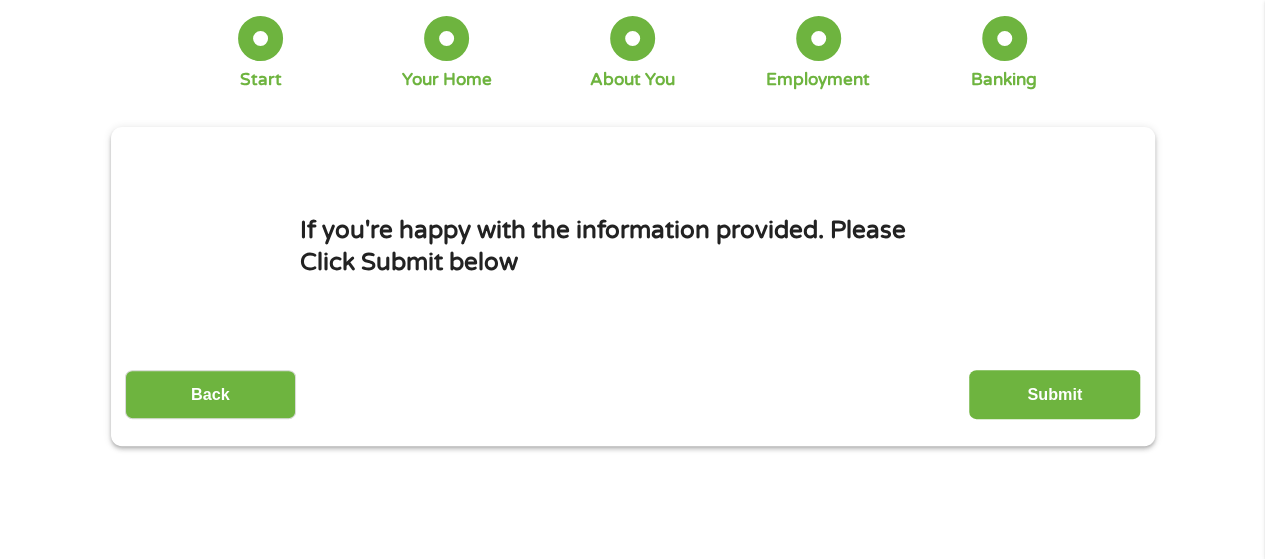 scroll, scrollTop: 123, scrollLeft: 0, axis: vertical 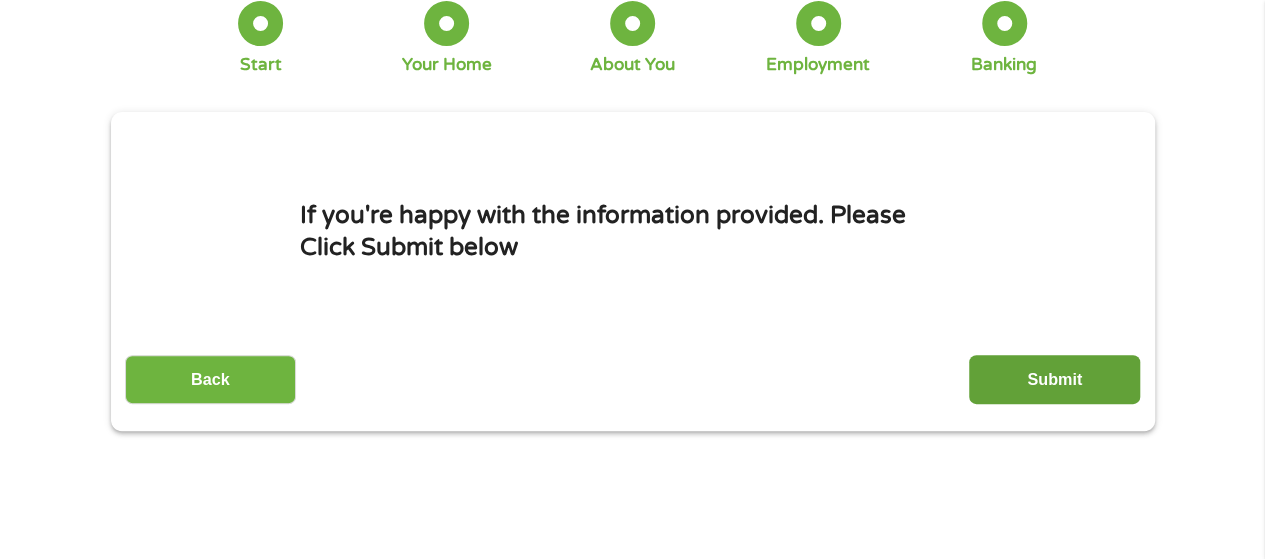 click on "Submit" at bounding box center [1054, 379] 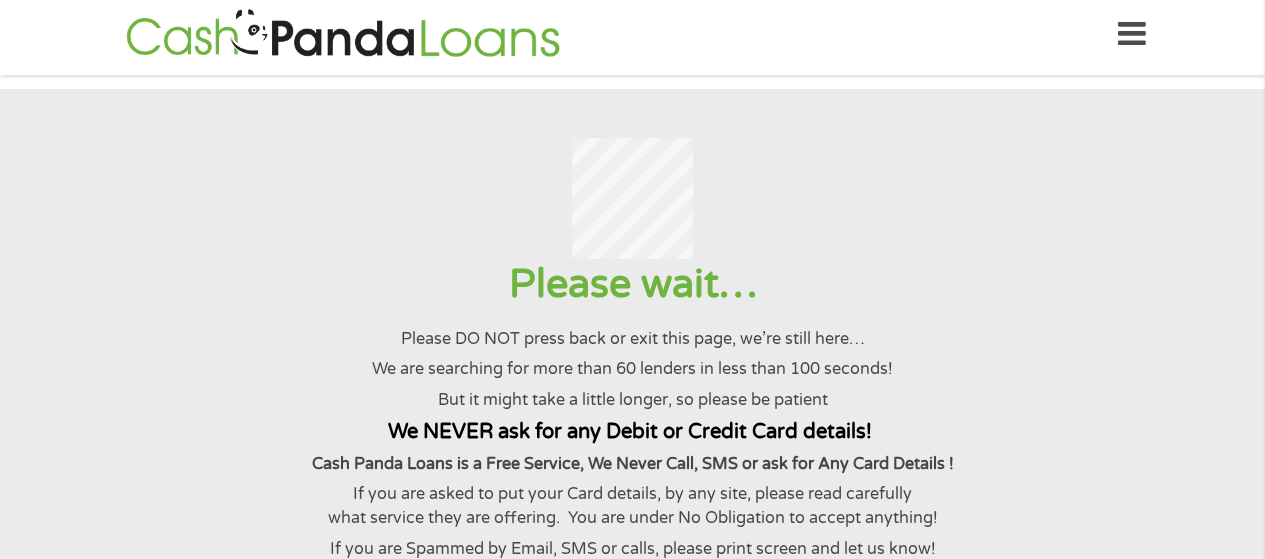 scroll, scrollTop: 0, scrollLeft: 0, axis: both 